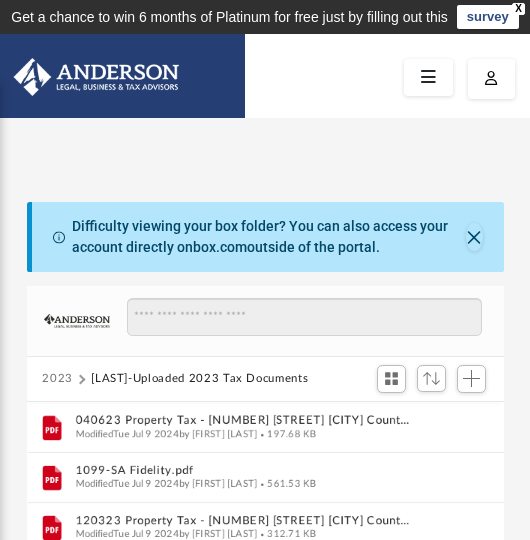 scroll, scrollTop: 0, scrollLeft: 0, axis: both 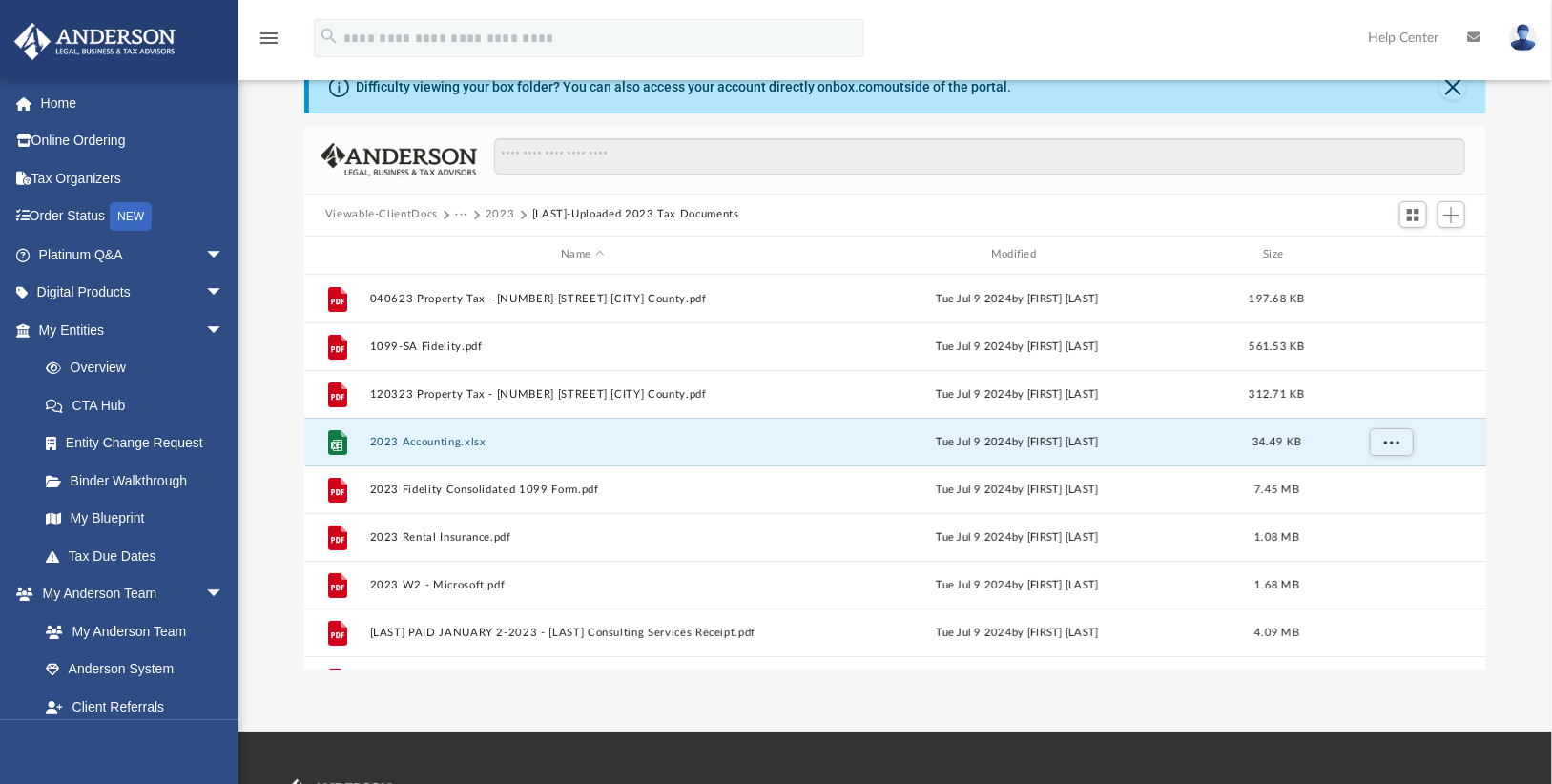 click on "···" at bounding box center [461, 215] 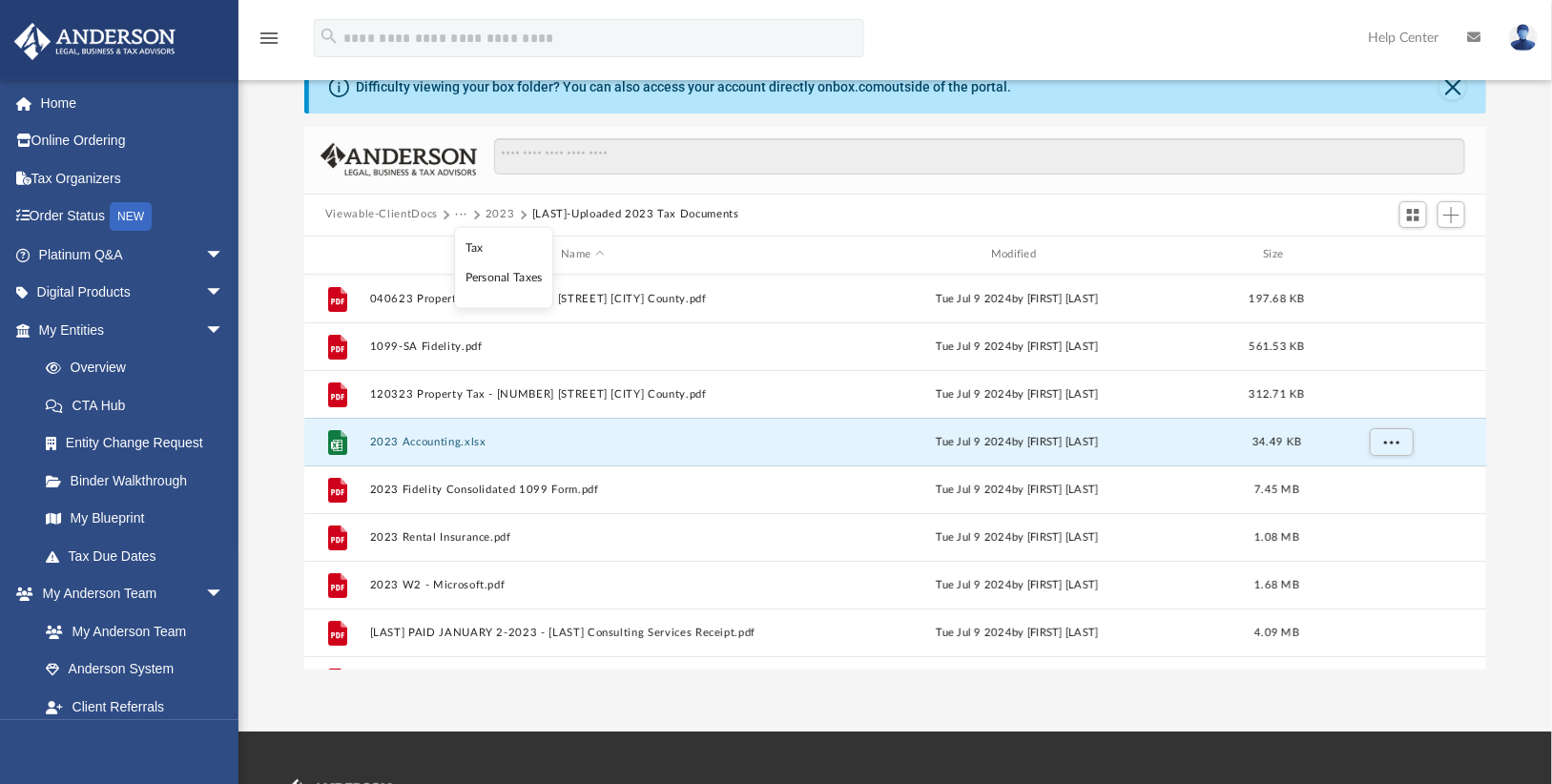 click on "Tax" at bounding box center (504, 248) 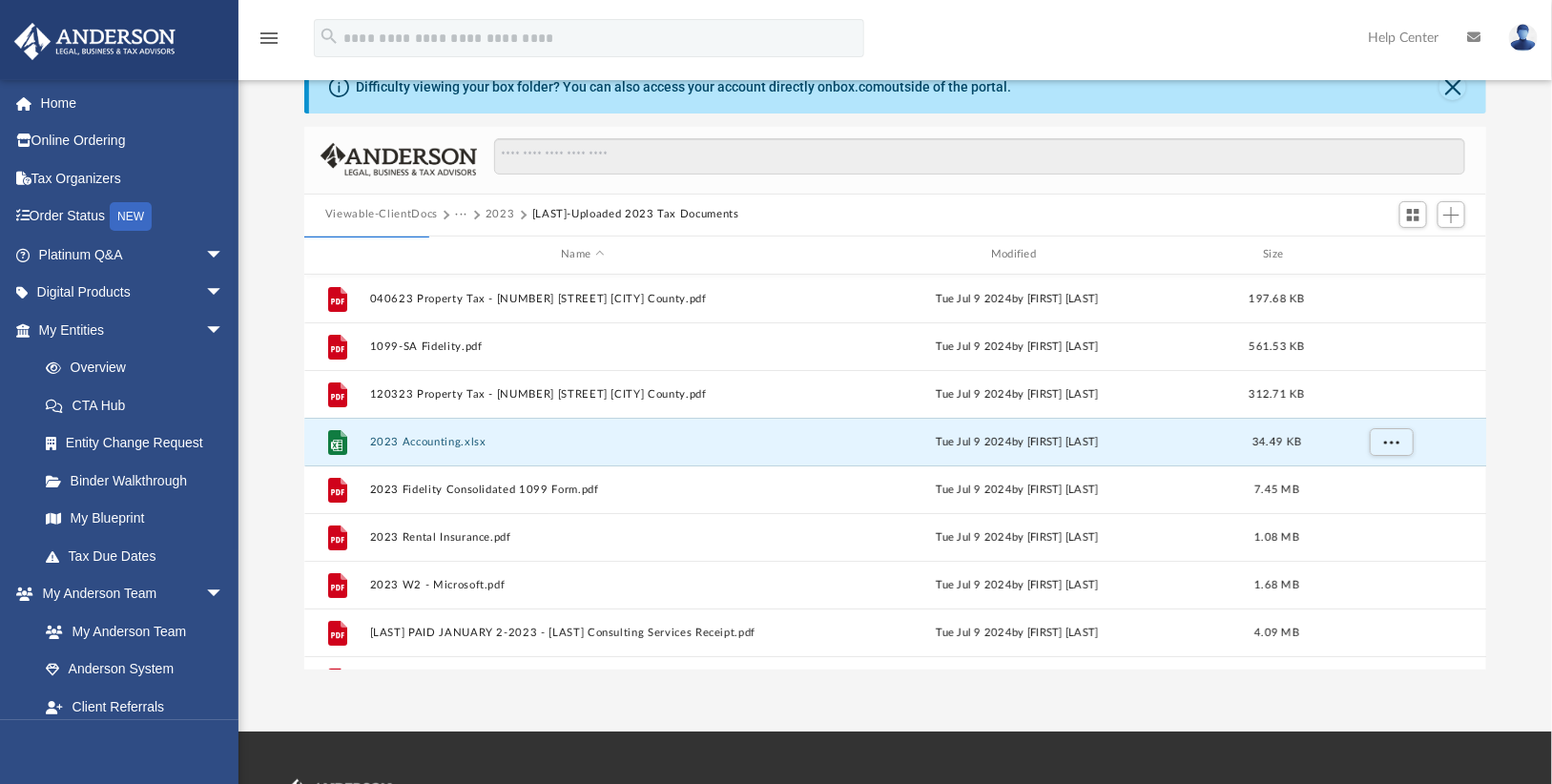 click on "Viewable-ClientDocs" at bounding box center (382, 215) 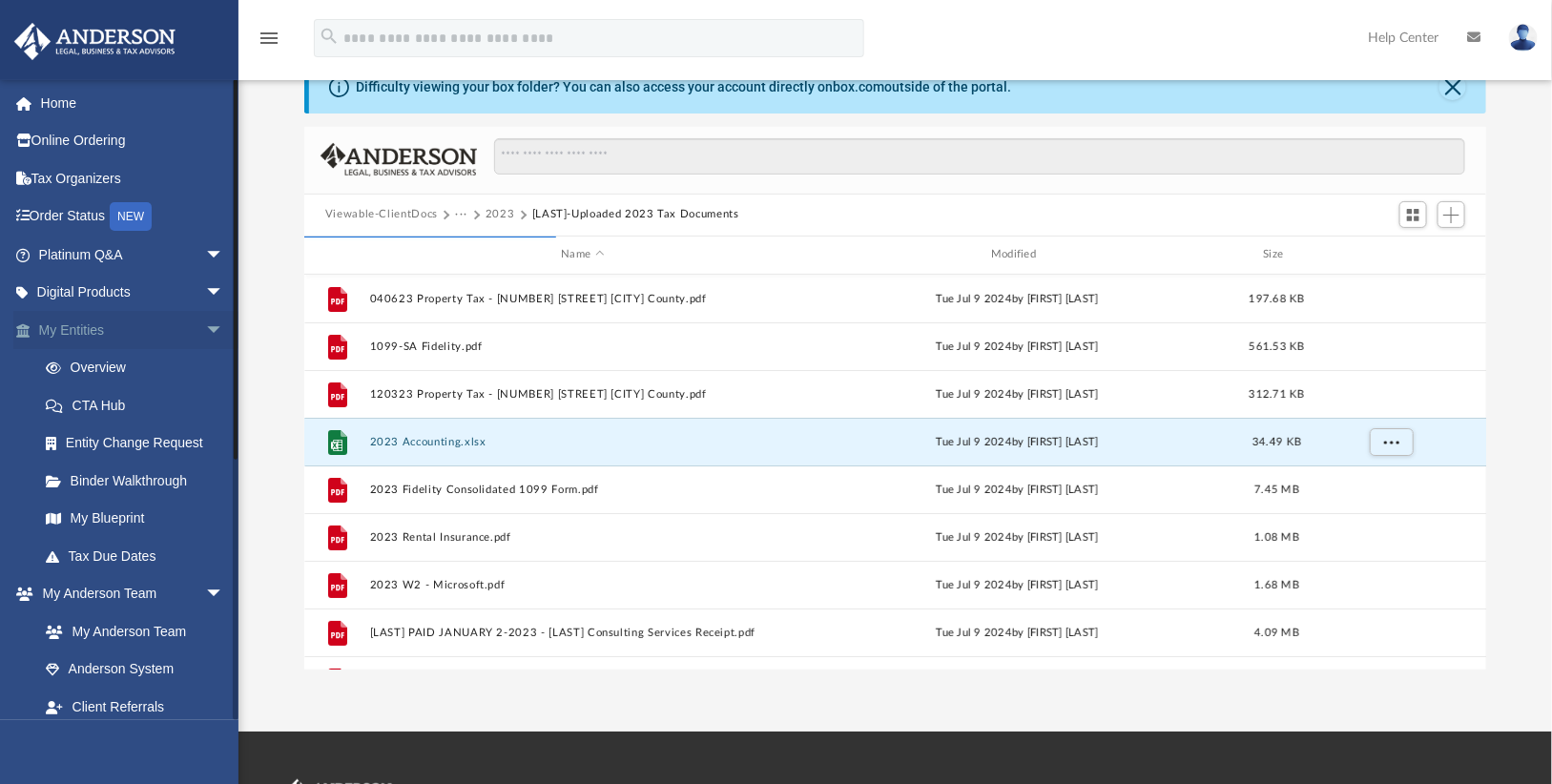 click on "arrow_drop_down" at bounding box center (224, 330) 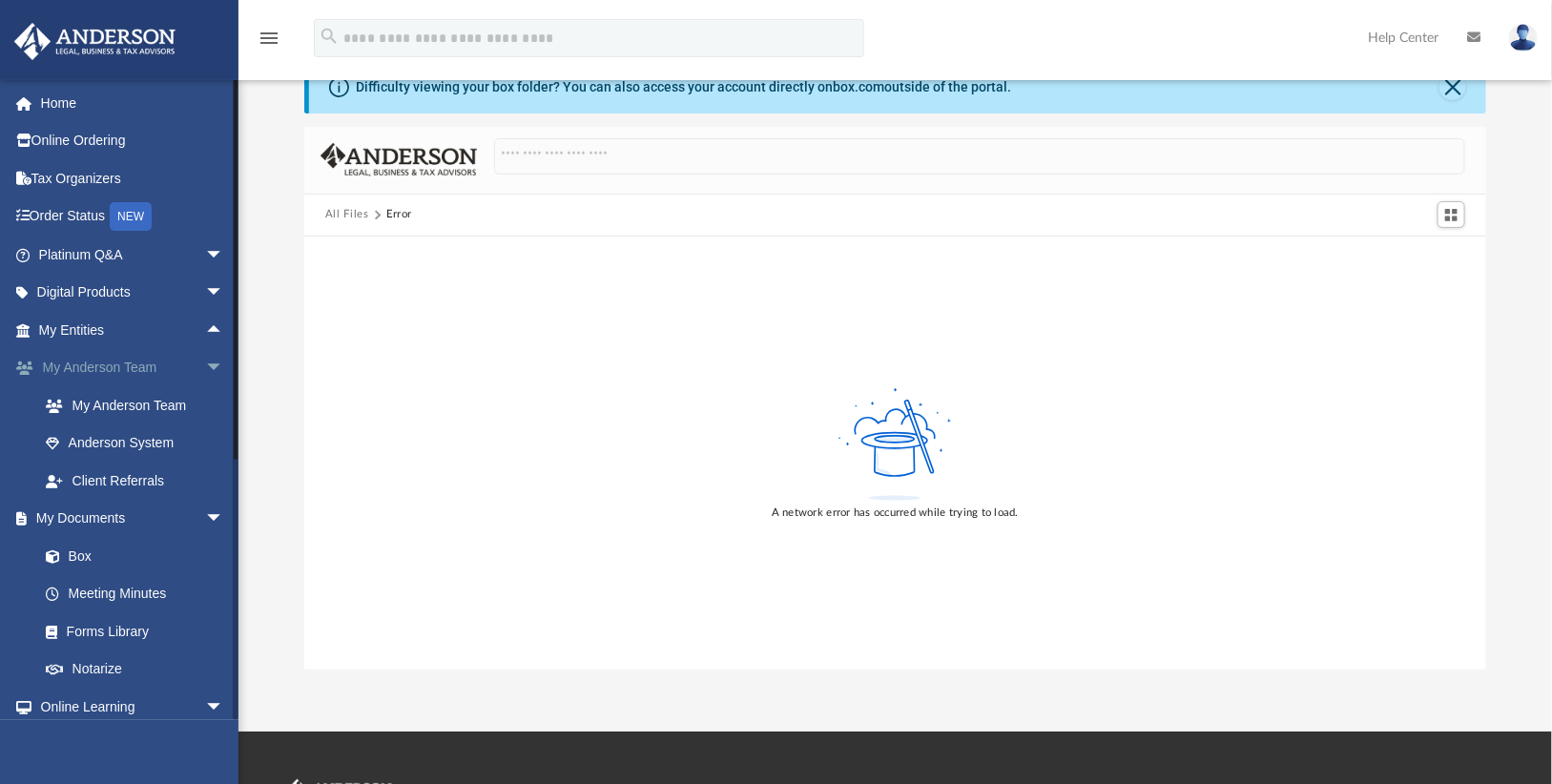 click on "arrow_drop_down" at bounding box center [224, 368] 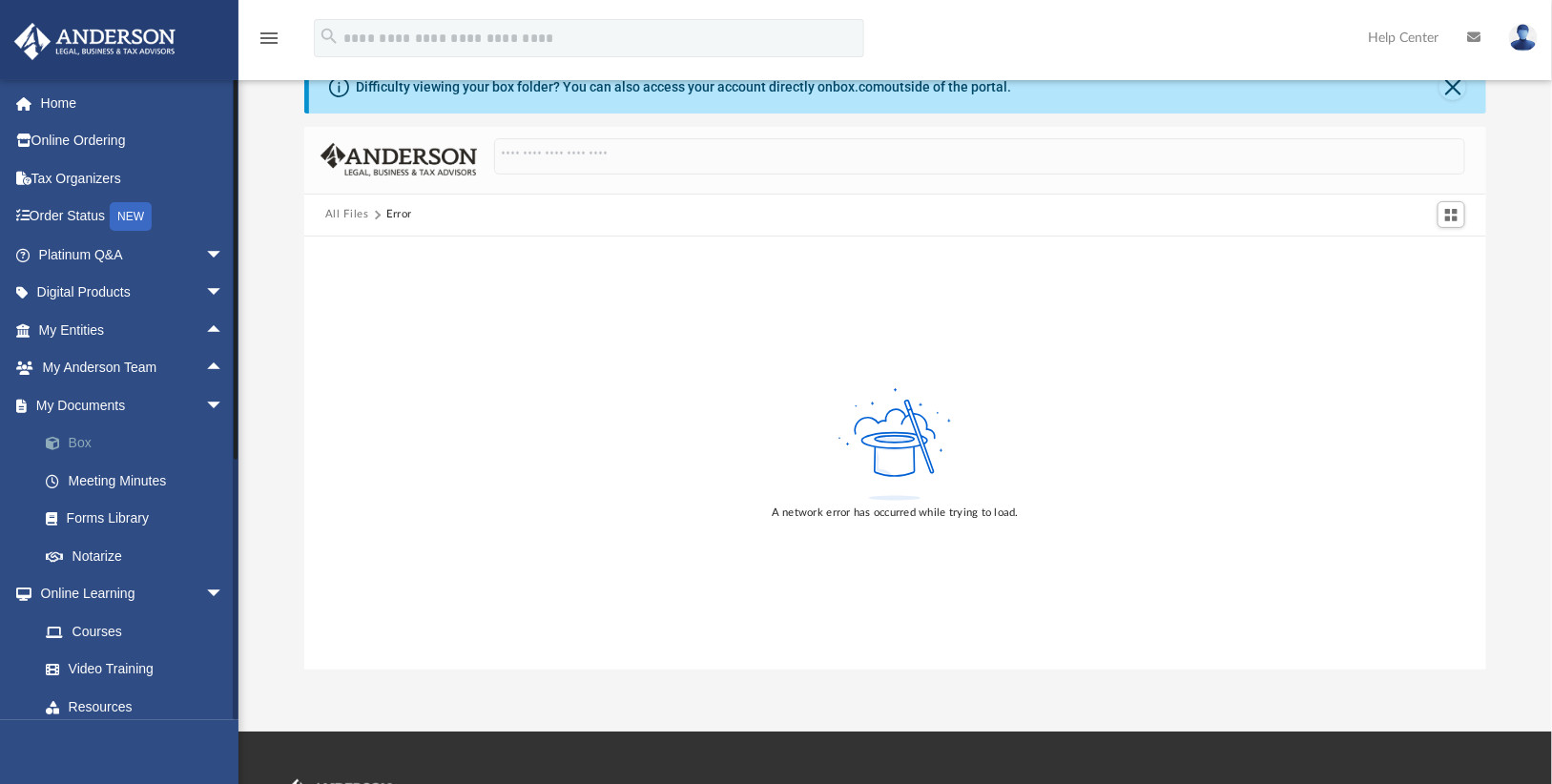 click on "Box" at bounding box center (139, 444) 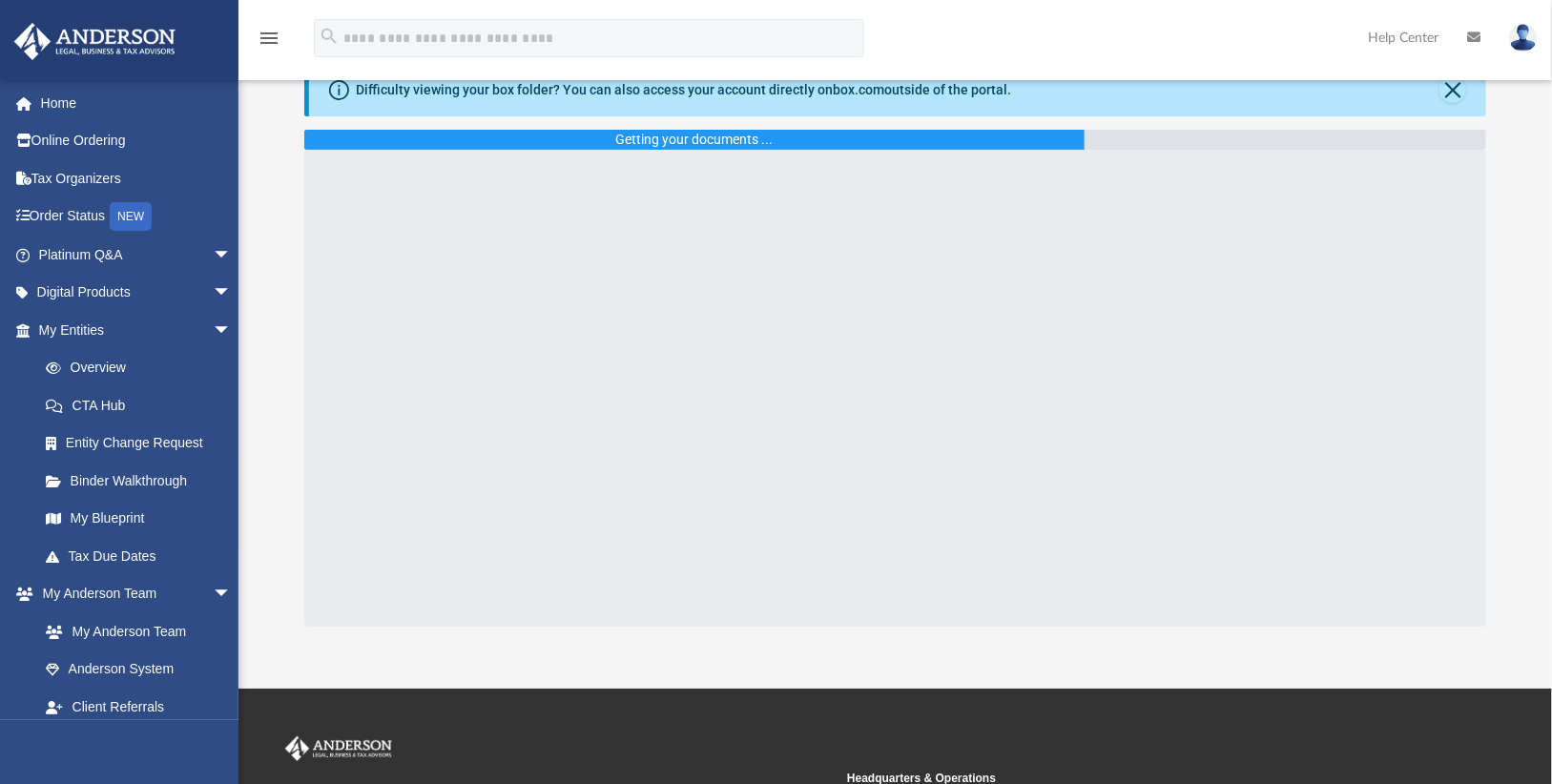 scroll, scrollTop: 94, scrollLeft: 0, axis: vertical 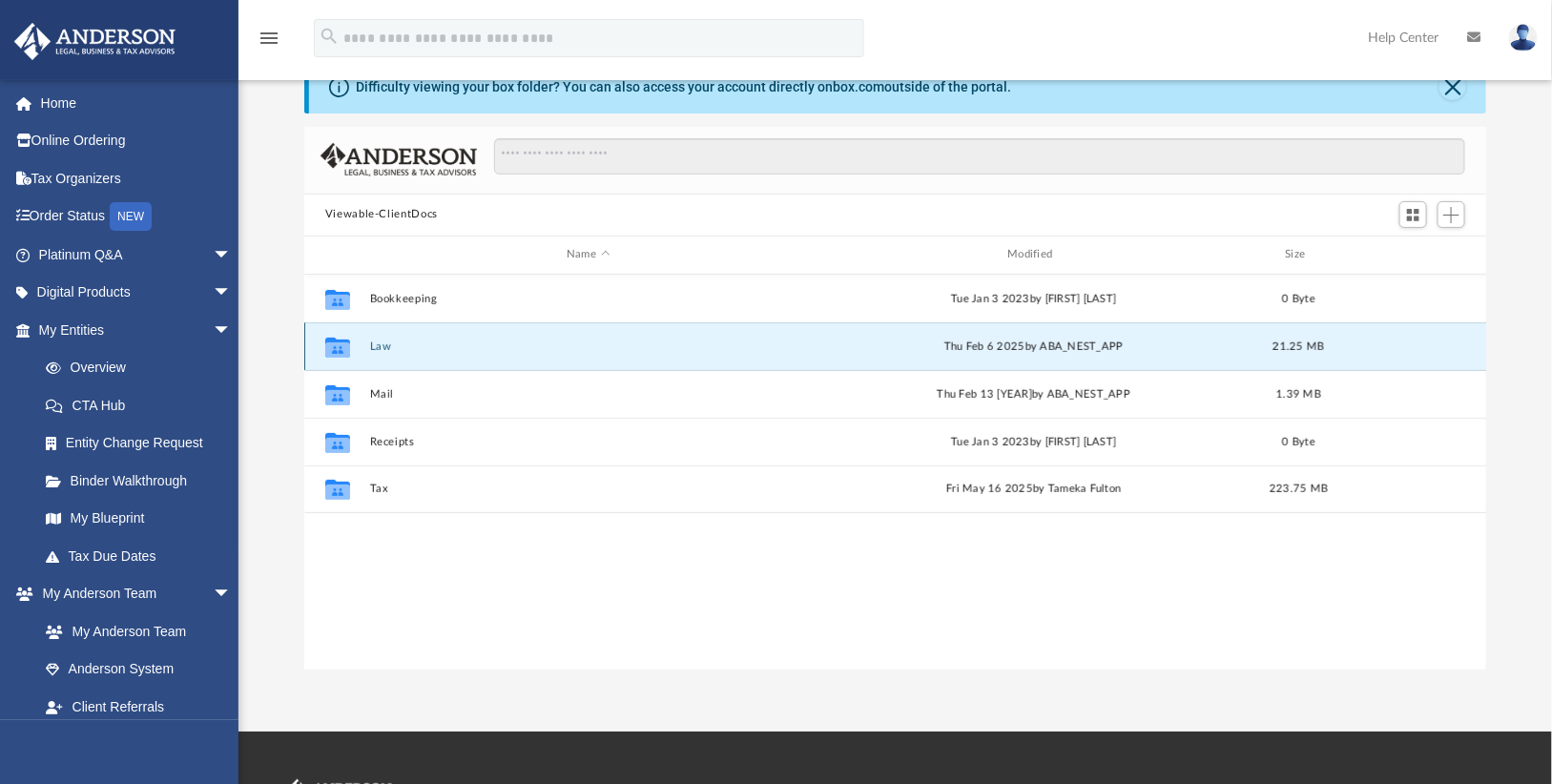 click on "Law" at bounding box center (588, 346) 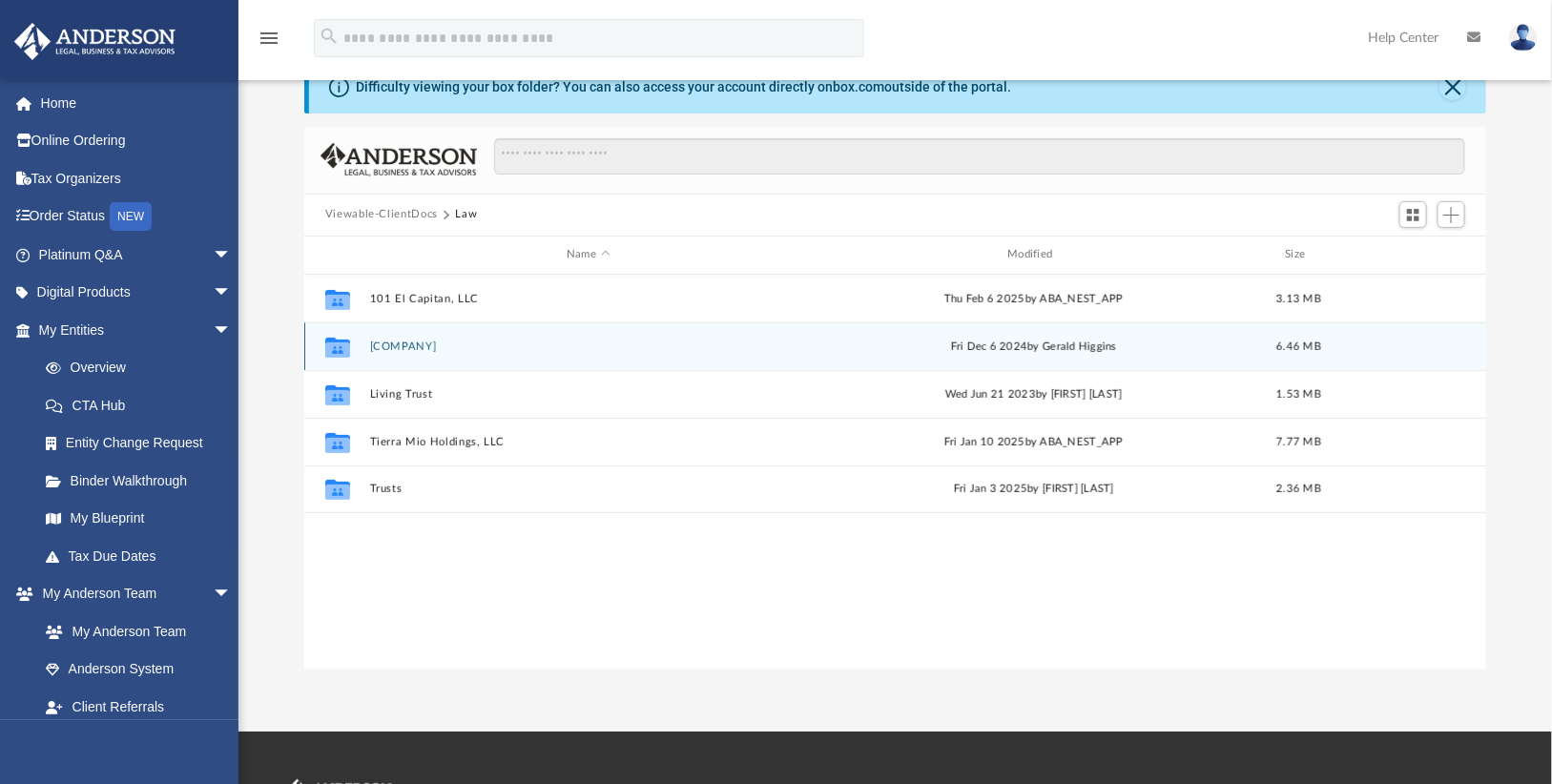 click on "Collaborated Folder [COMPANY] Fri Dec 6 [YEAR]  by [FIRST] [LAST] 6.46 MB" at bounding box center [896, 346] 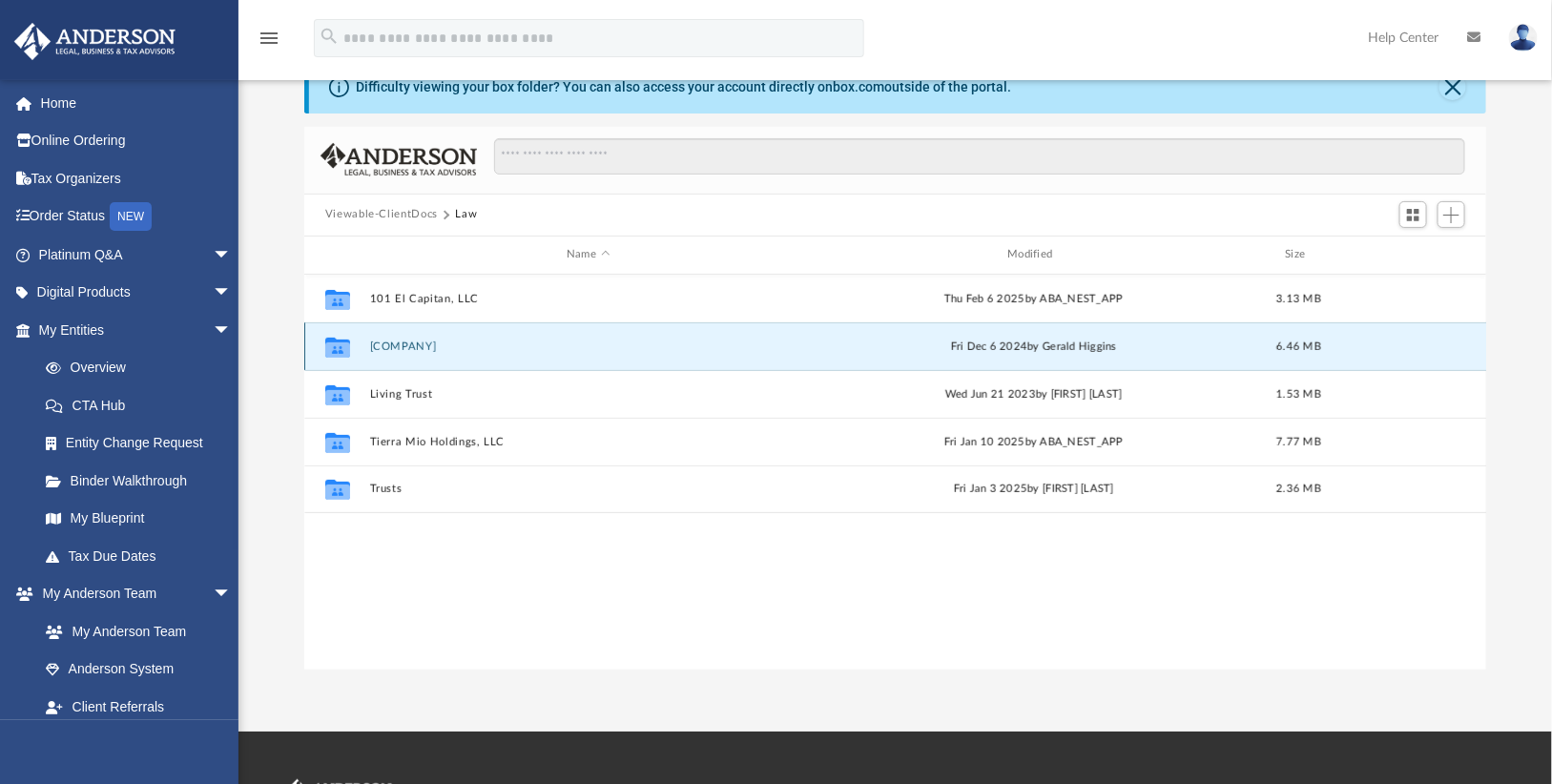 click on "[COMPANY]" at bounding box center [588, 346] 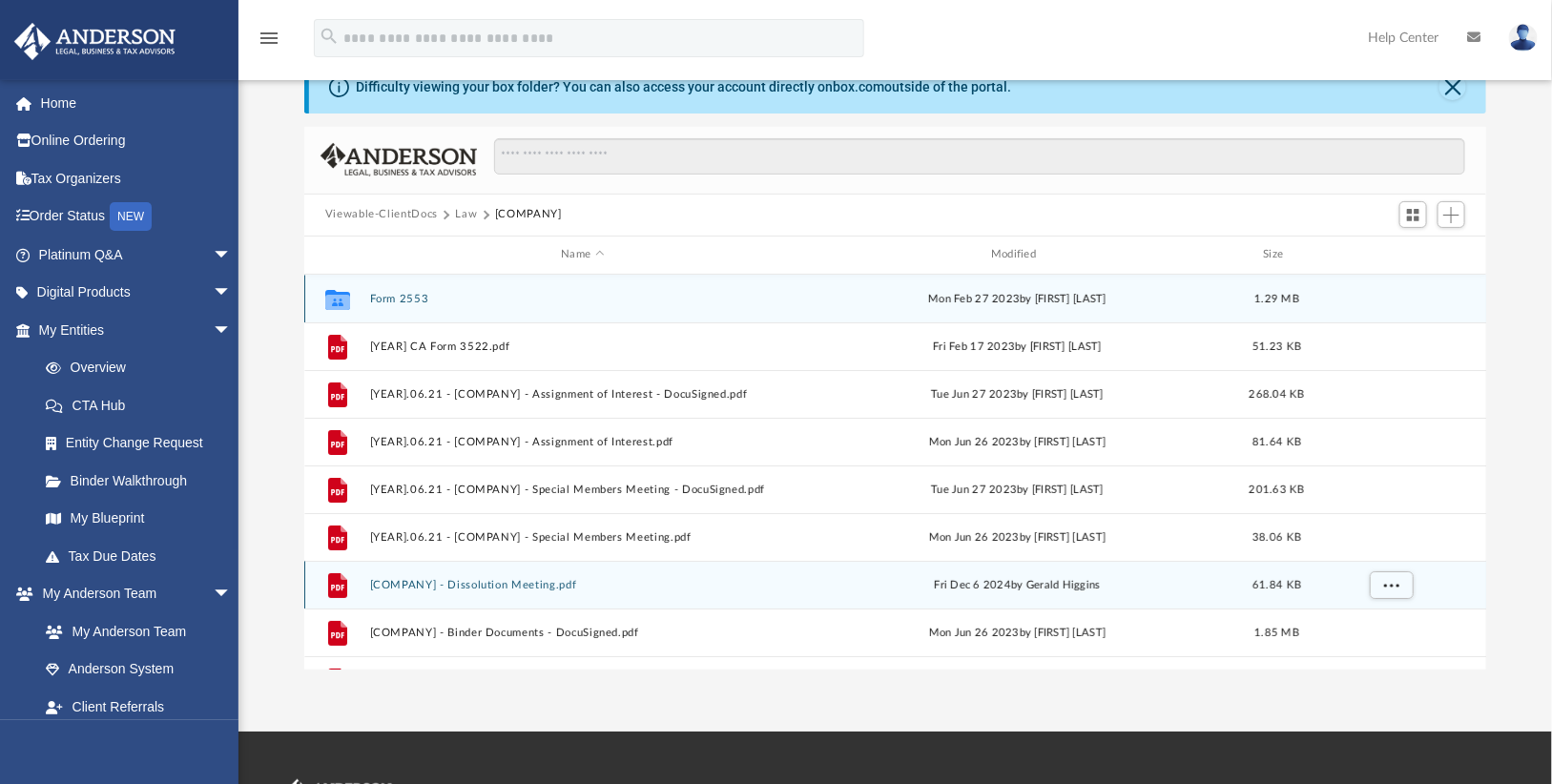 scroll, scrollTop: 143, scrollLeft: 0, axis: vertical 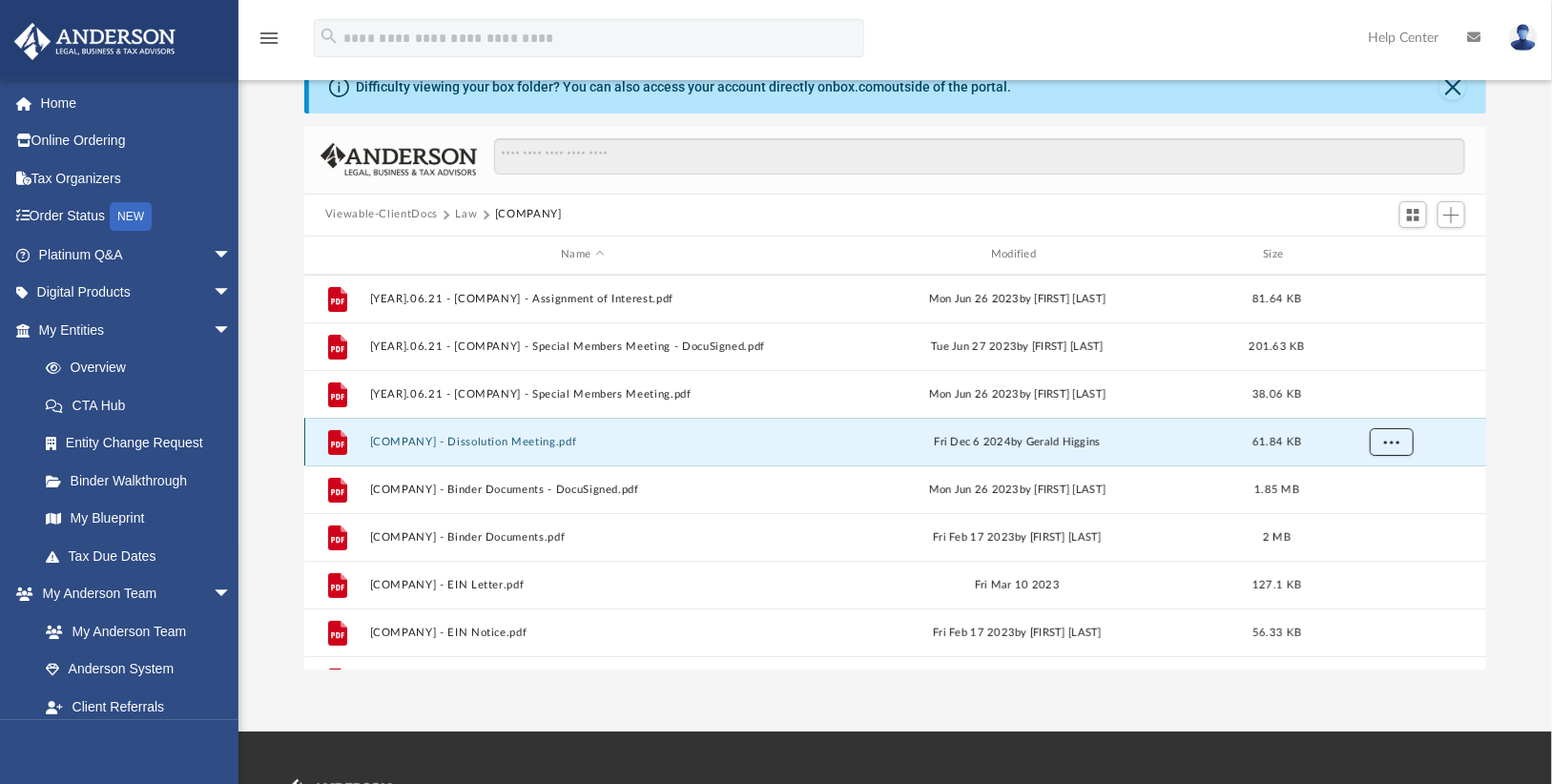 click at bounding box center (1391, 442) 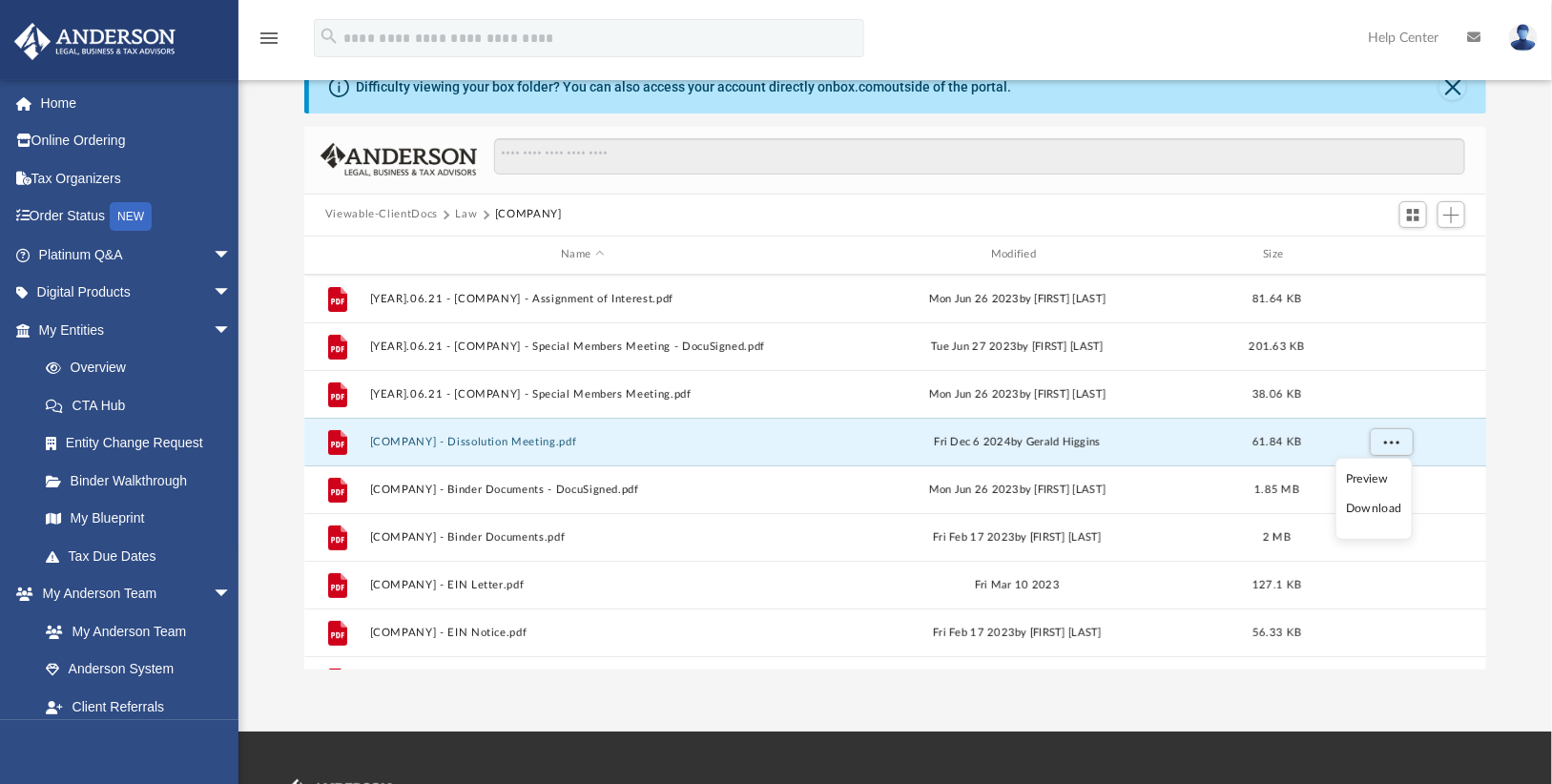 click on "Download" at bounding box center (1374, 508) 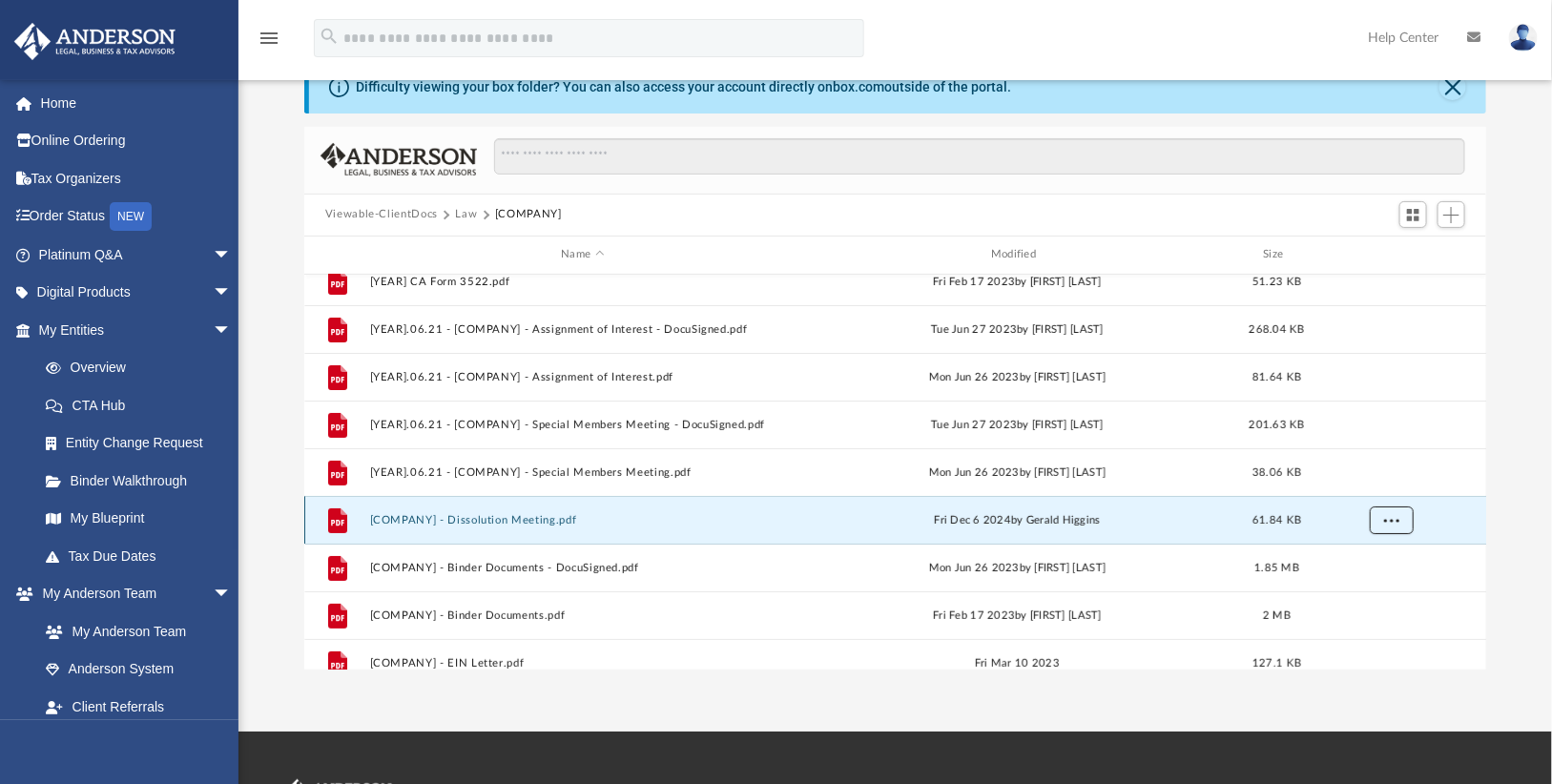 scroll, scrollTop: 0, scrollLeft: 0, axis: both 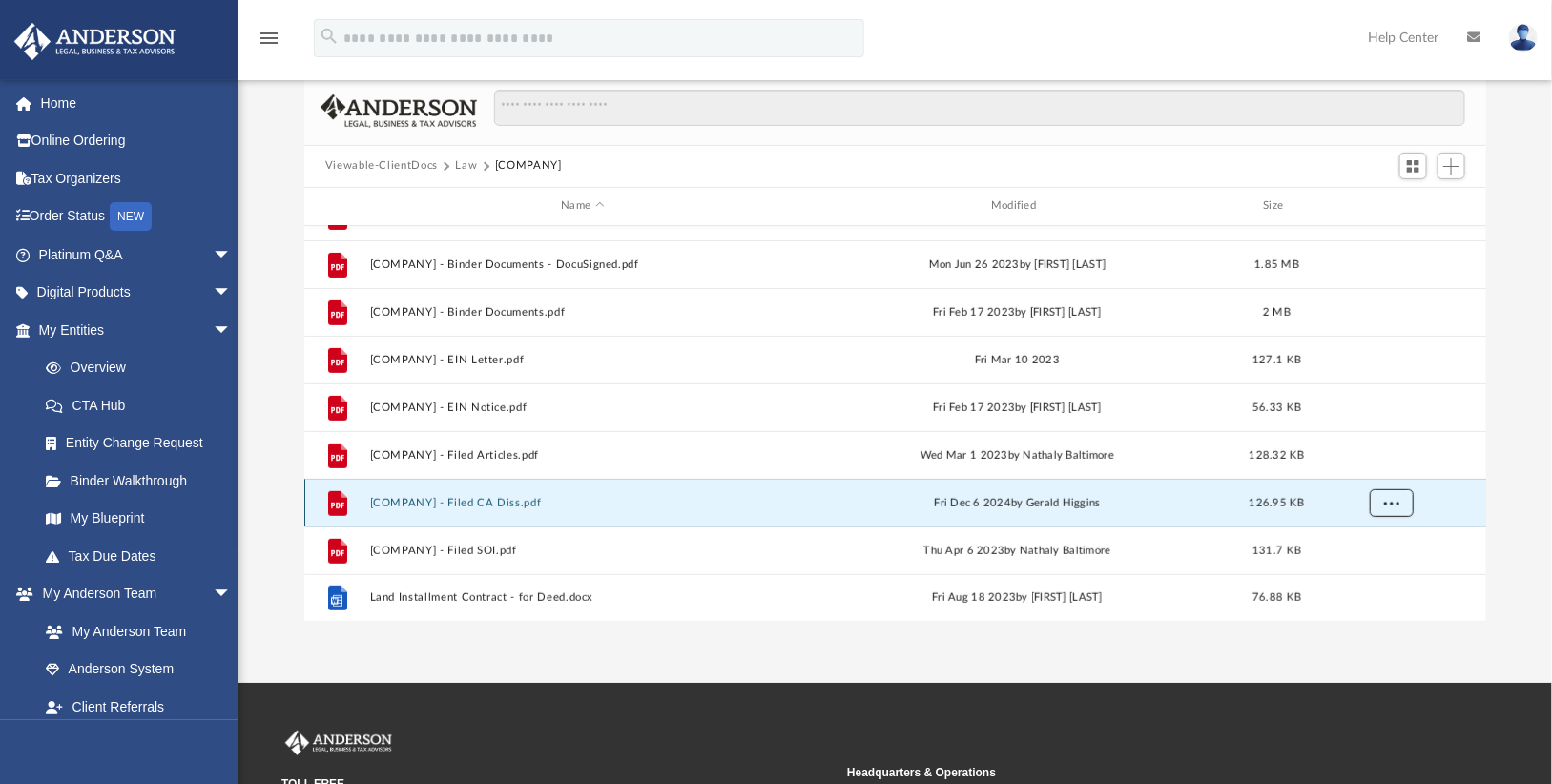 click at bounding box center (1391, 502) 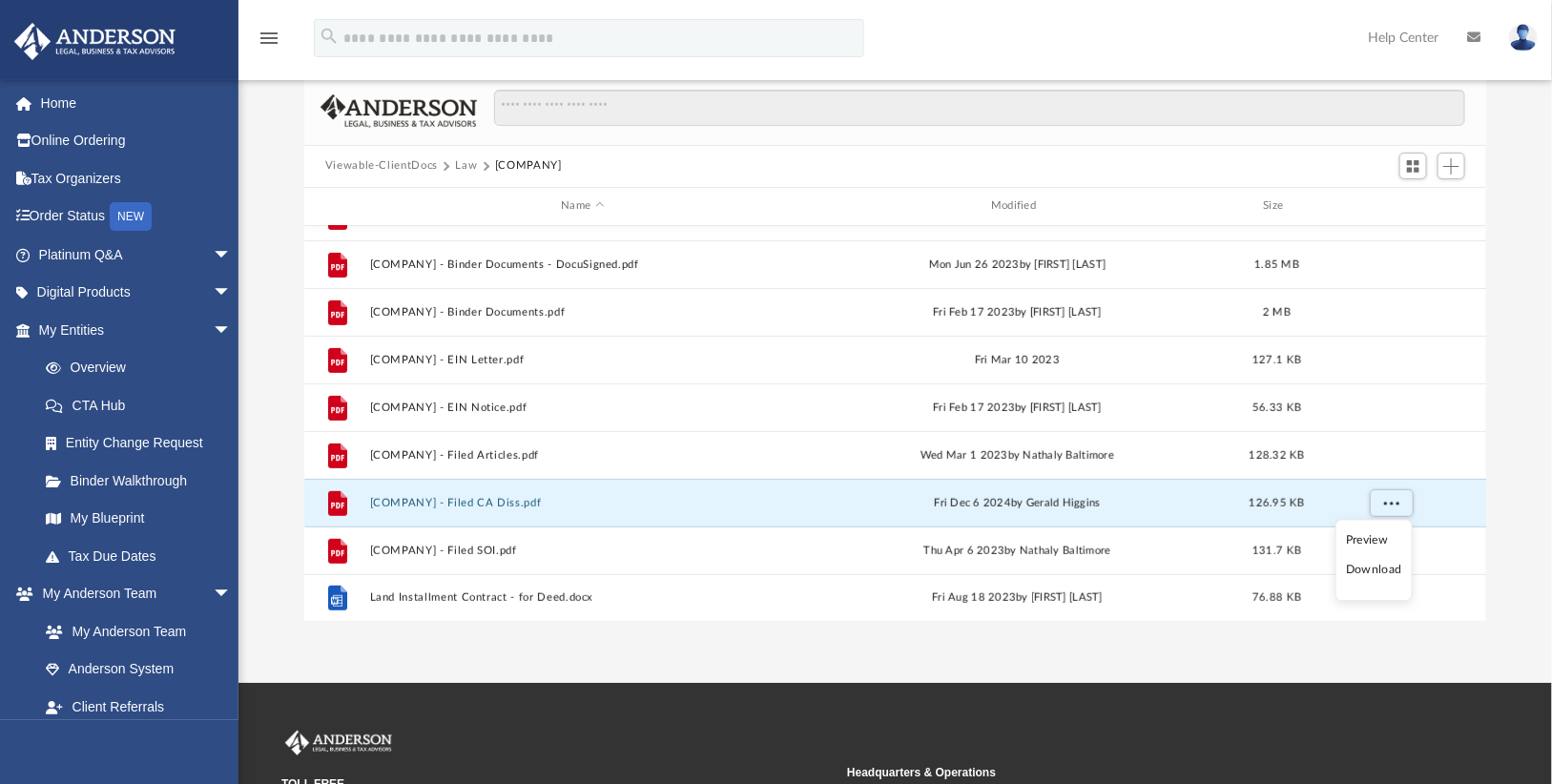 click on "Download" at bounding box center [1374, 570] 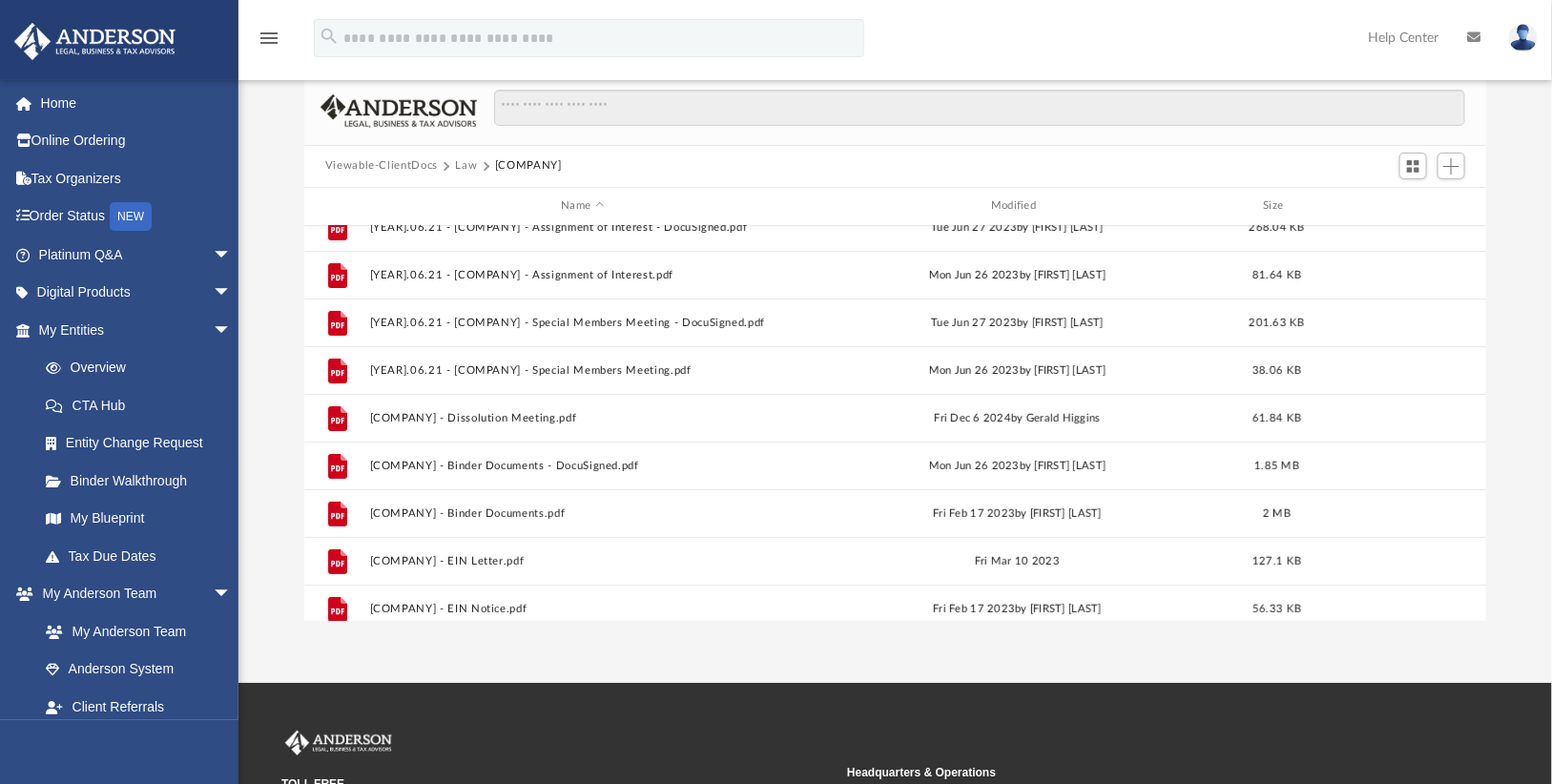 scroll, scrollTop: 0, scrollLeft: 0, axis: both 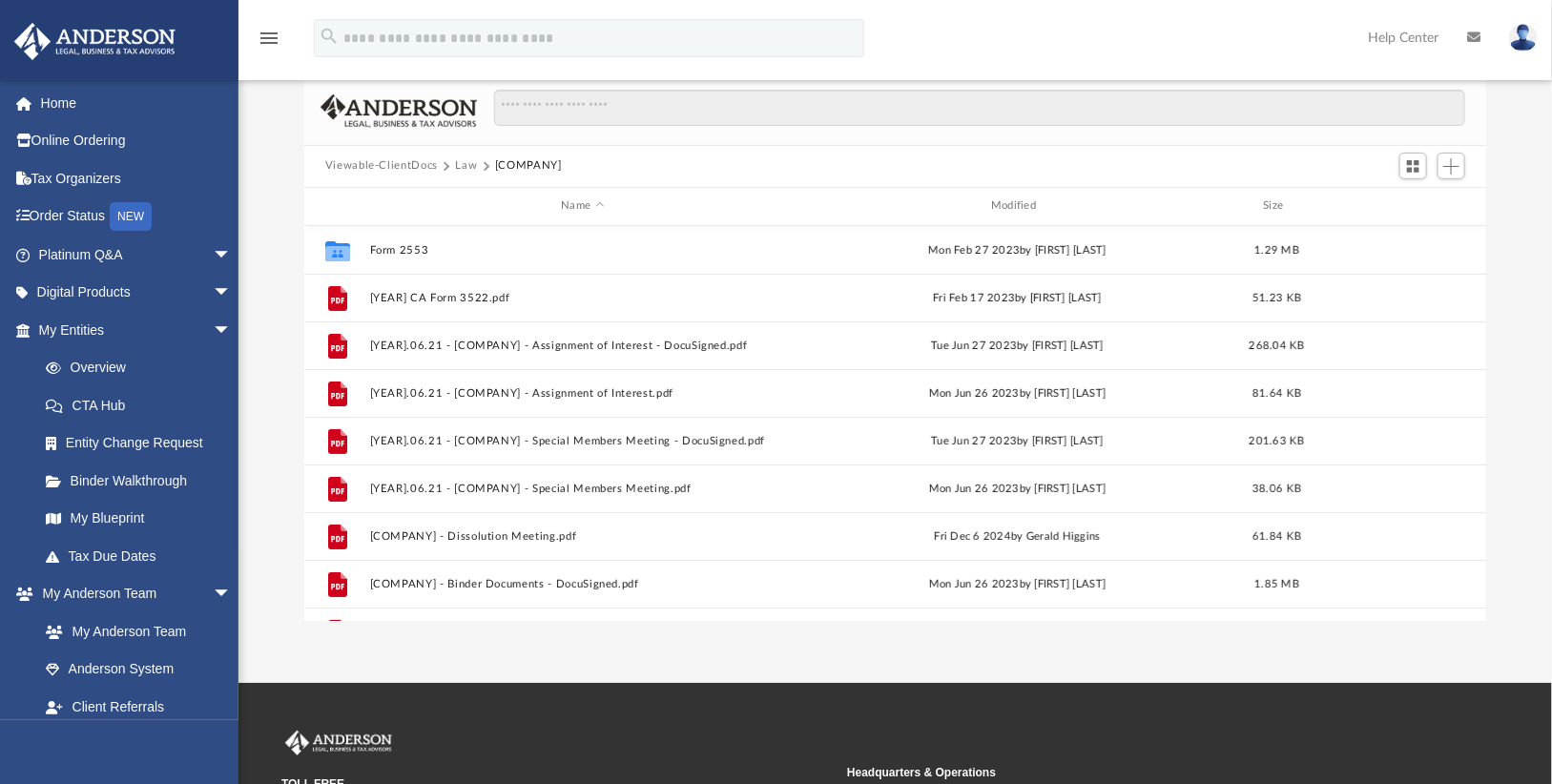click on "Viewable-ClientDocs" at bounding box center (382, 166) 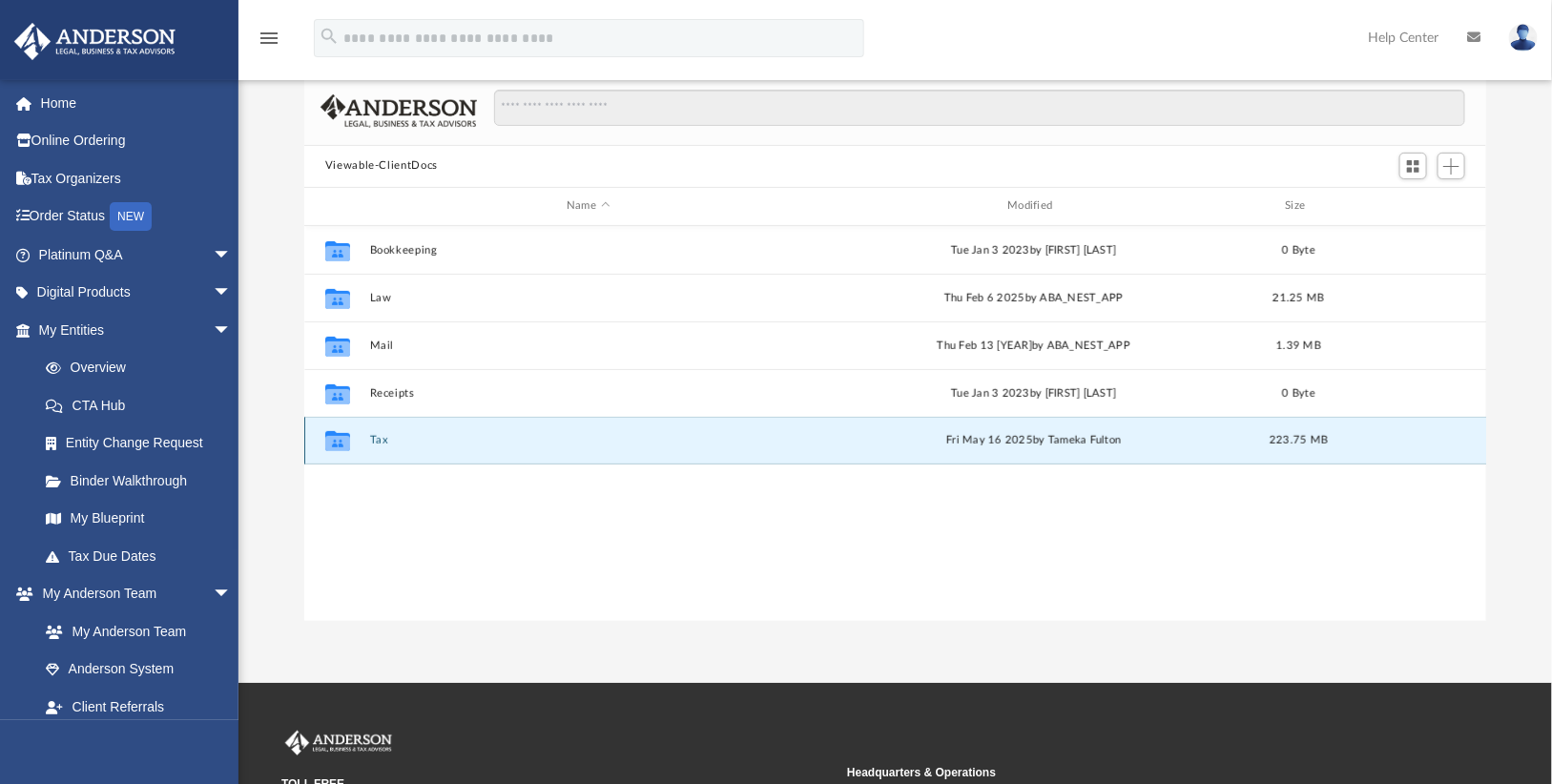 click on "Tax" at bounding box center [588, 440] 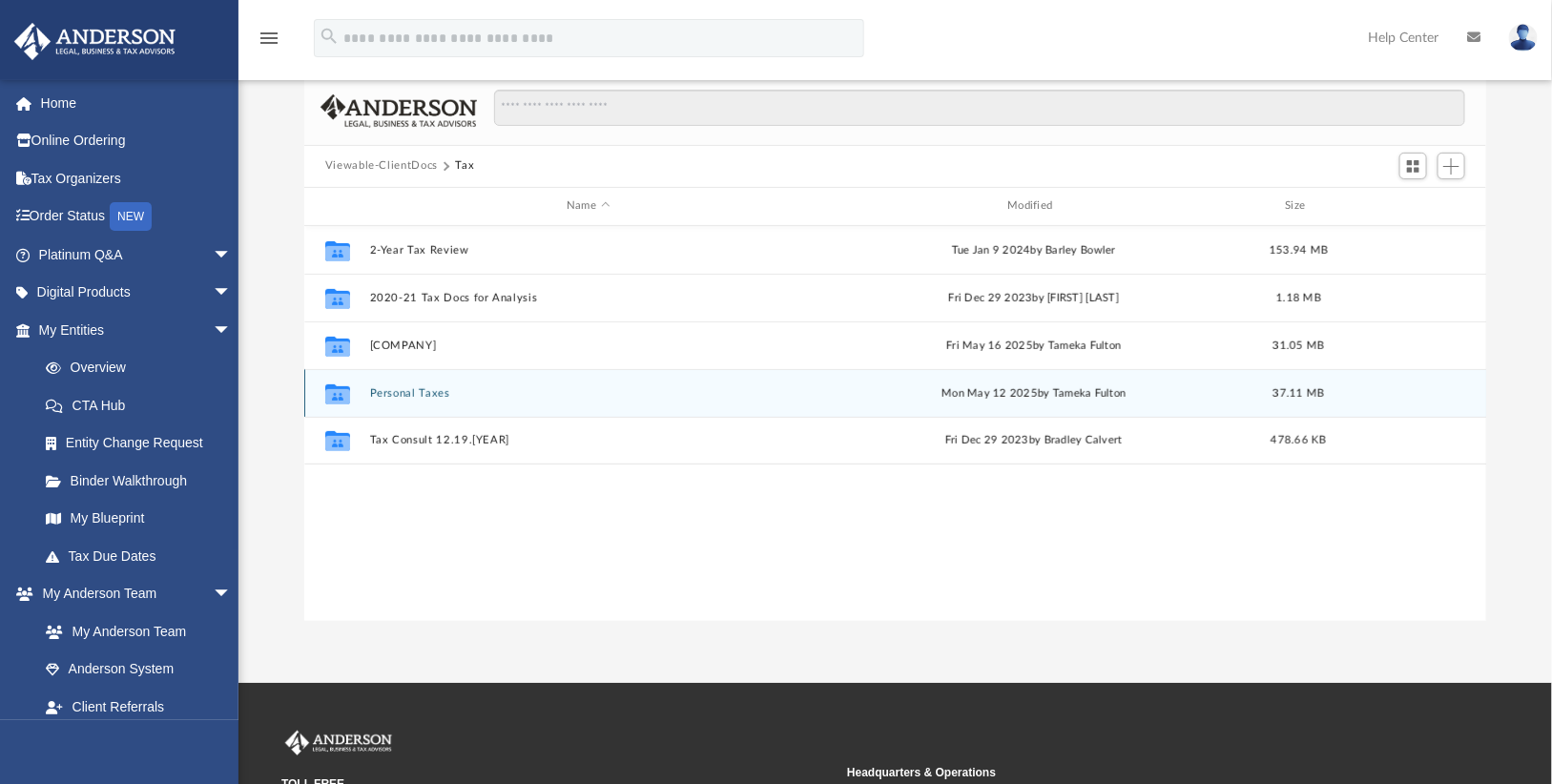 click on "Personal Taxes" at bounding box center [588, 393] 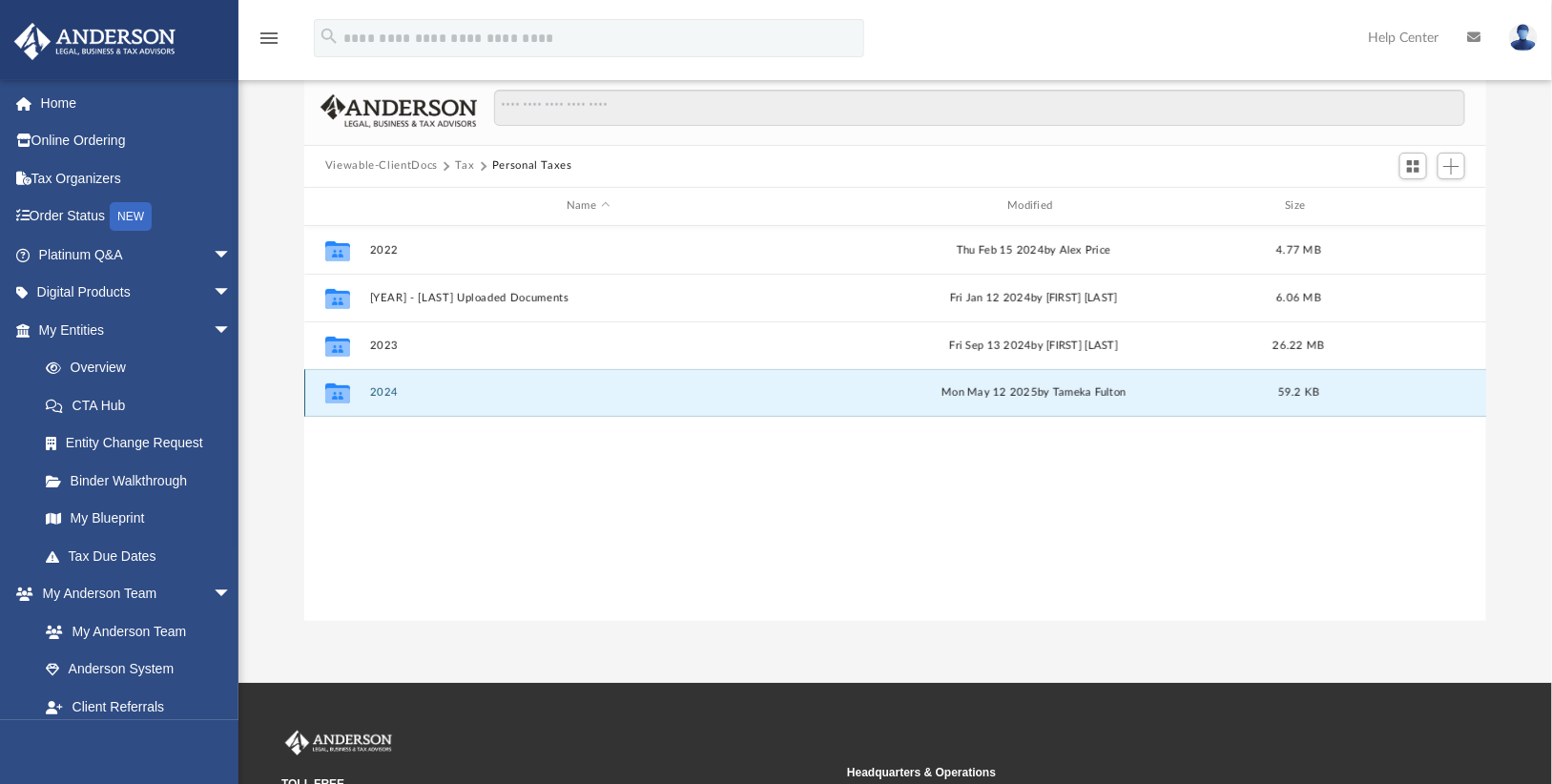 click on "2024" at bounding box center (588, 392) 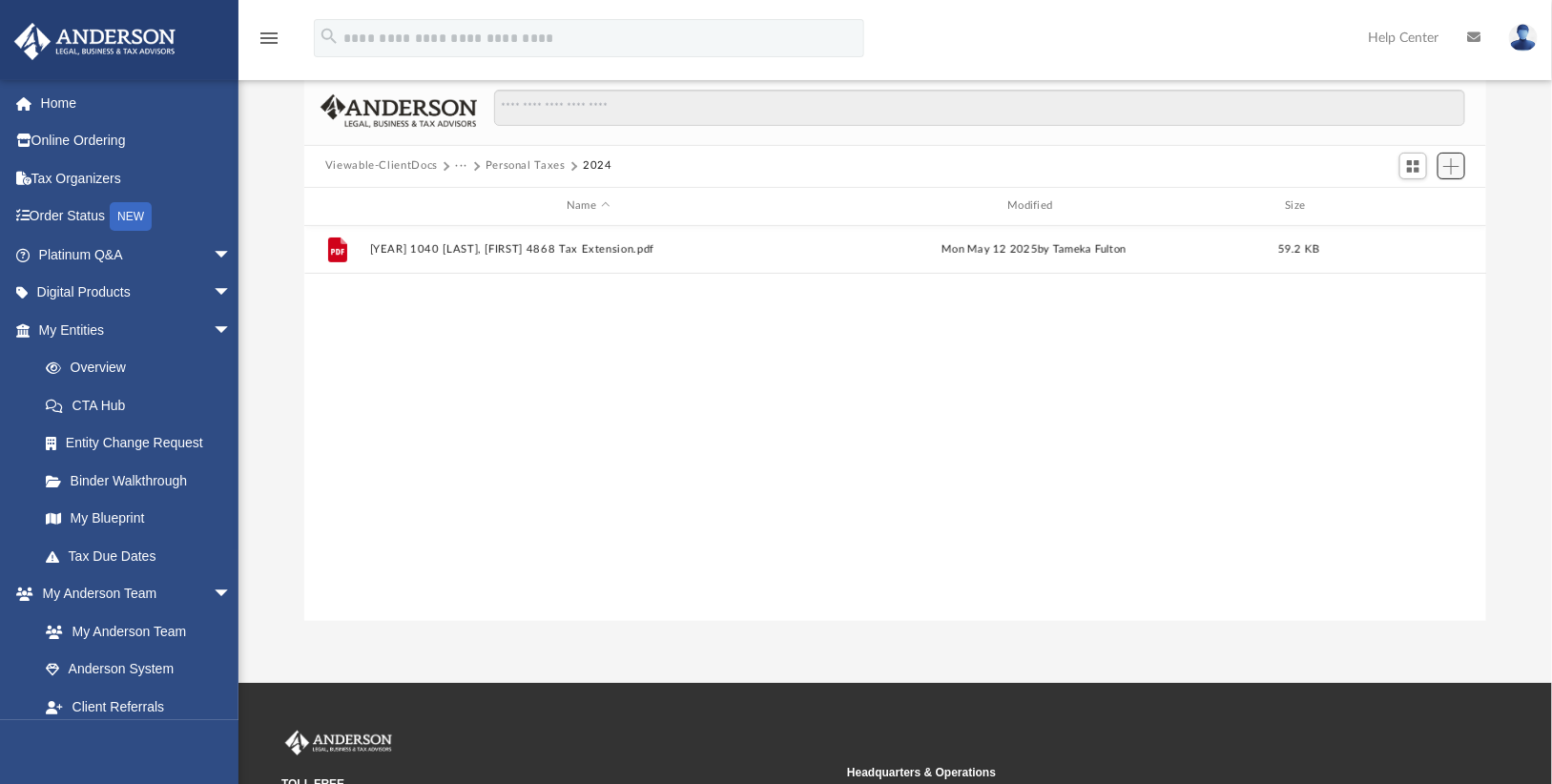 click at bounding box center [1451, 166] 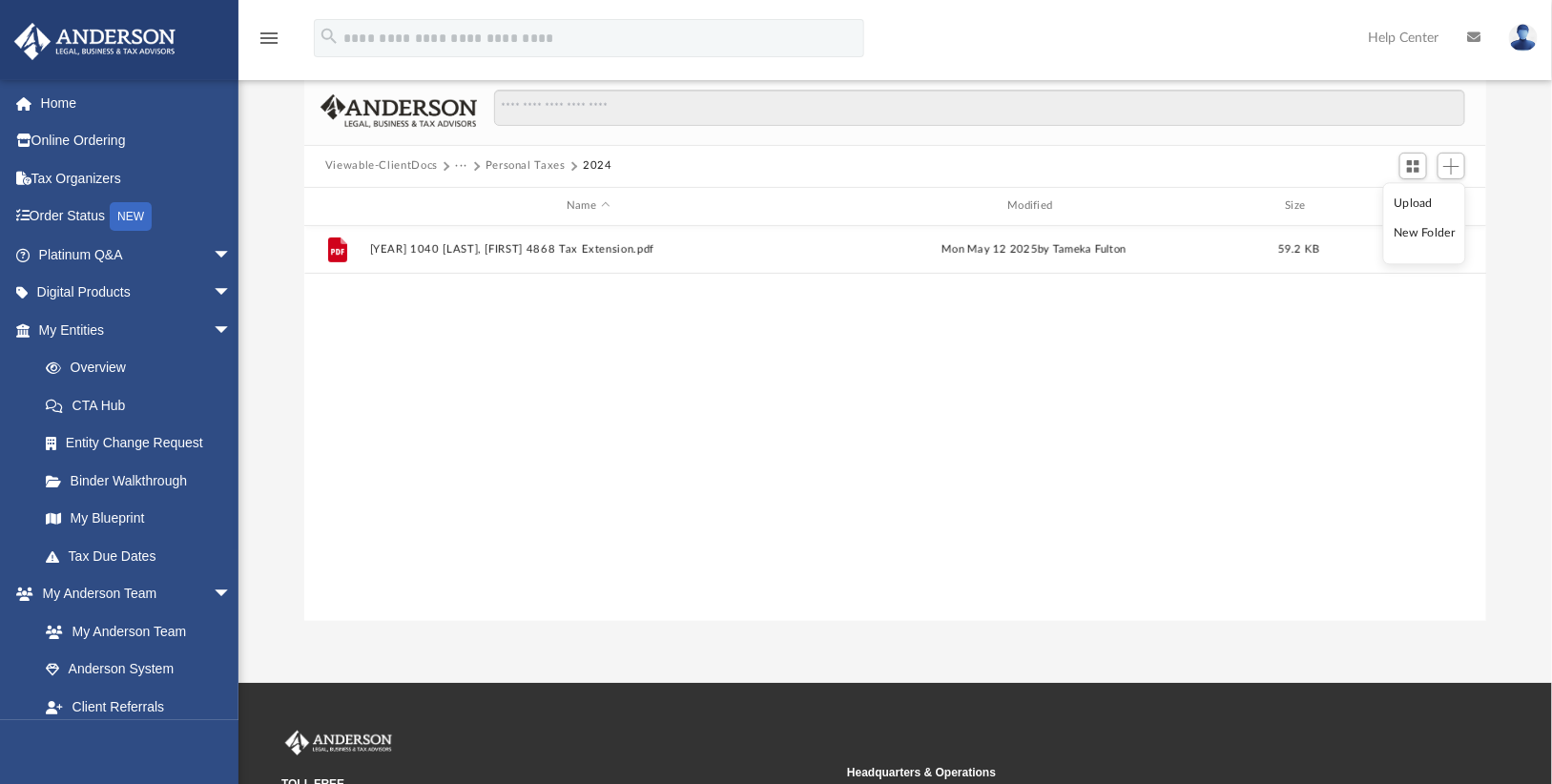 click on "Upload" at bounding box center (1425, 203) 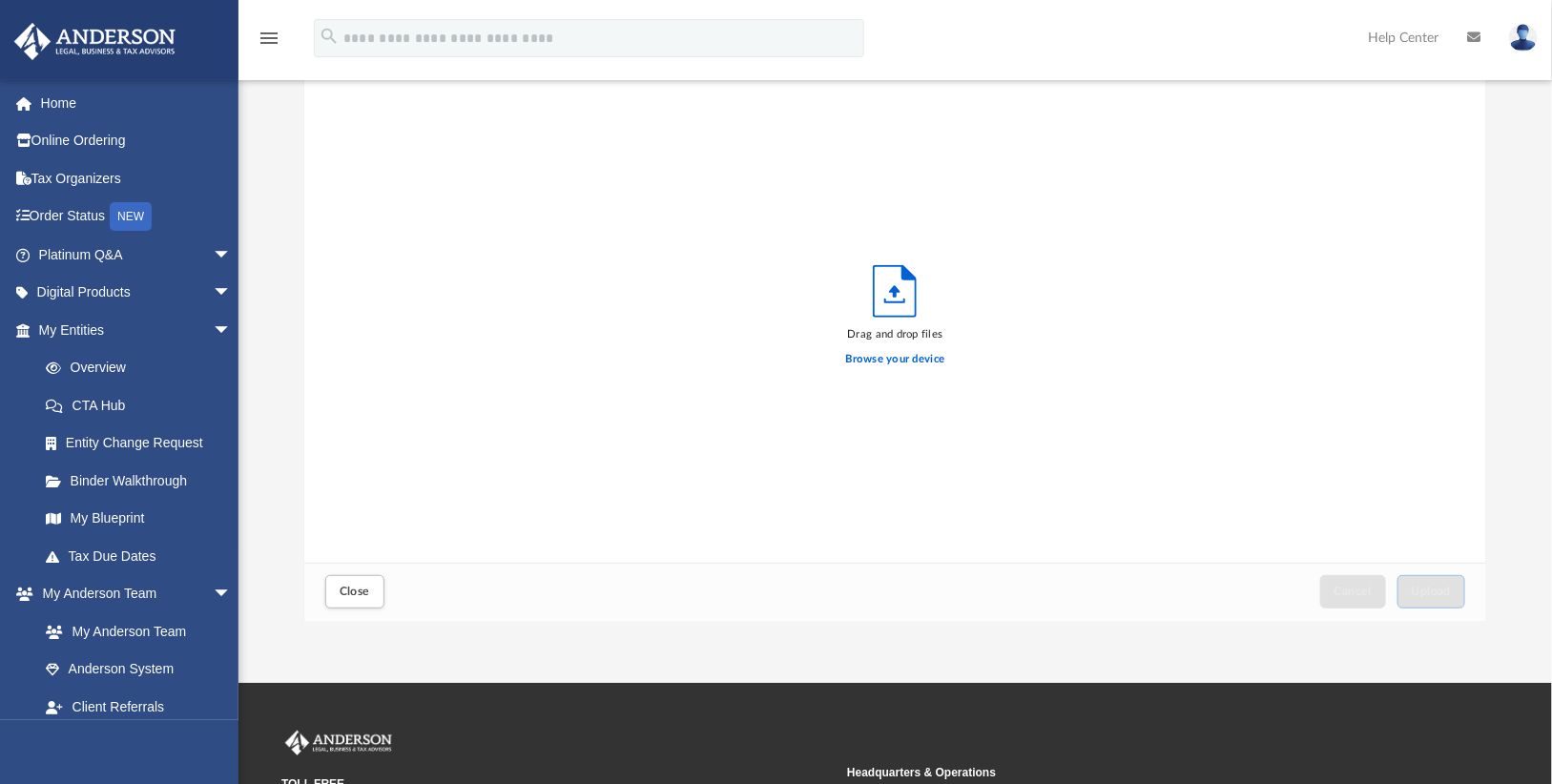scroll, scrollTop: 22, scrollLeft: 22, axis: both 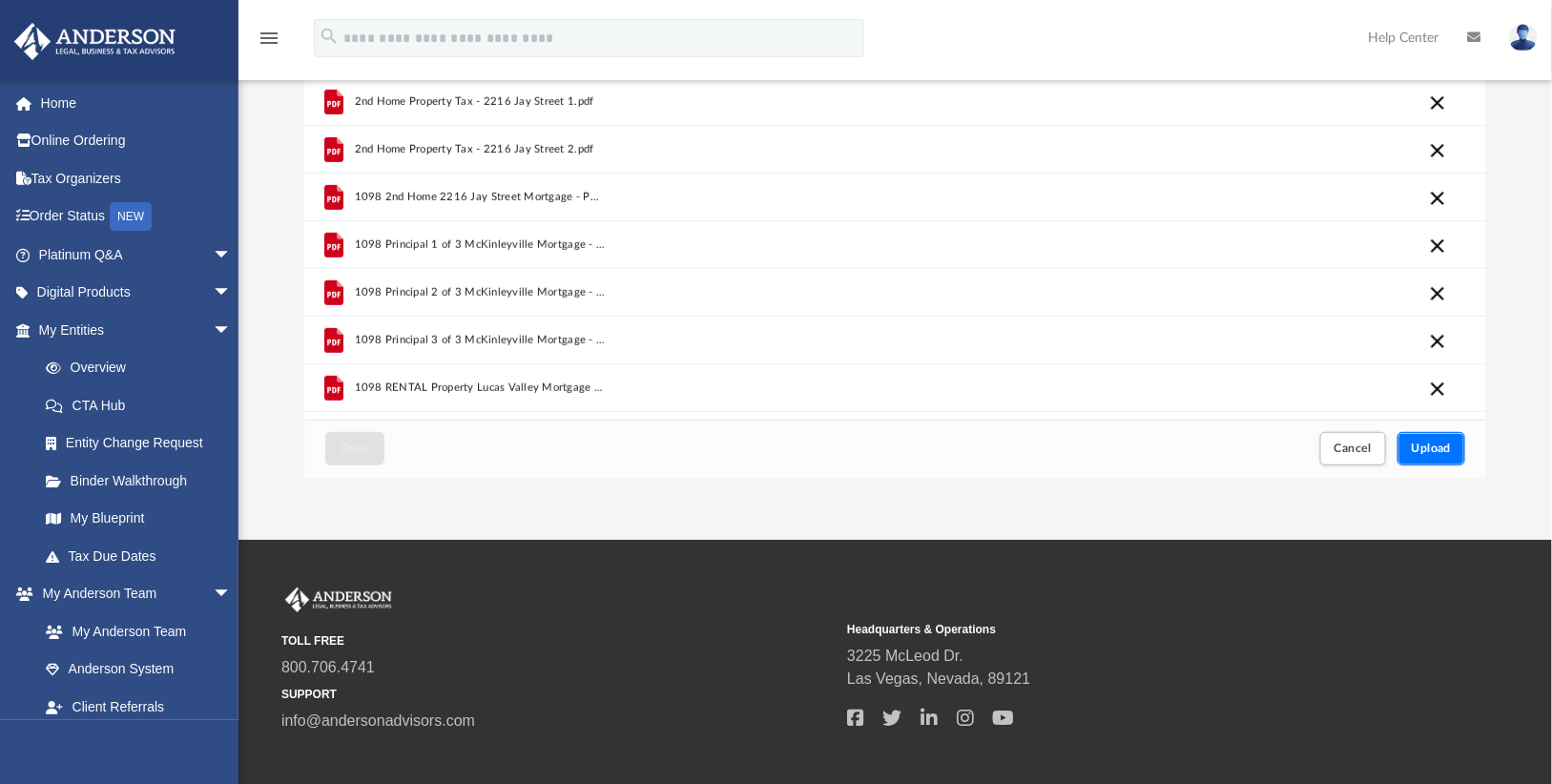 click on "Upload" at bounding box center (1432, 448) 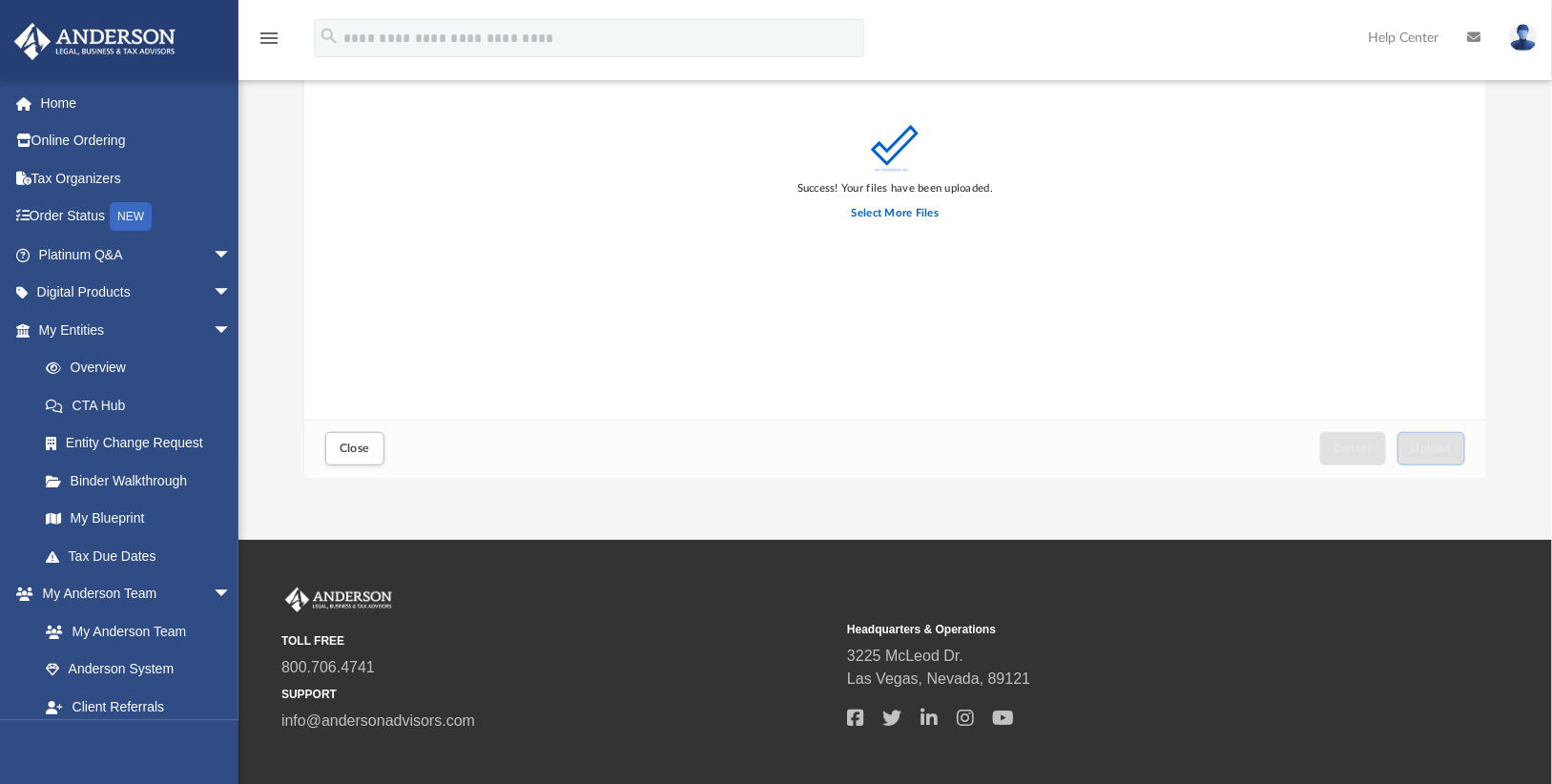 scroll, scrollTop: 0, scrollLeft: 0, axis: both 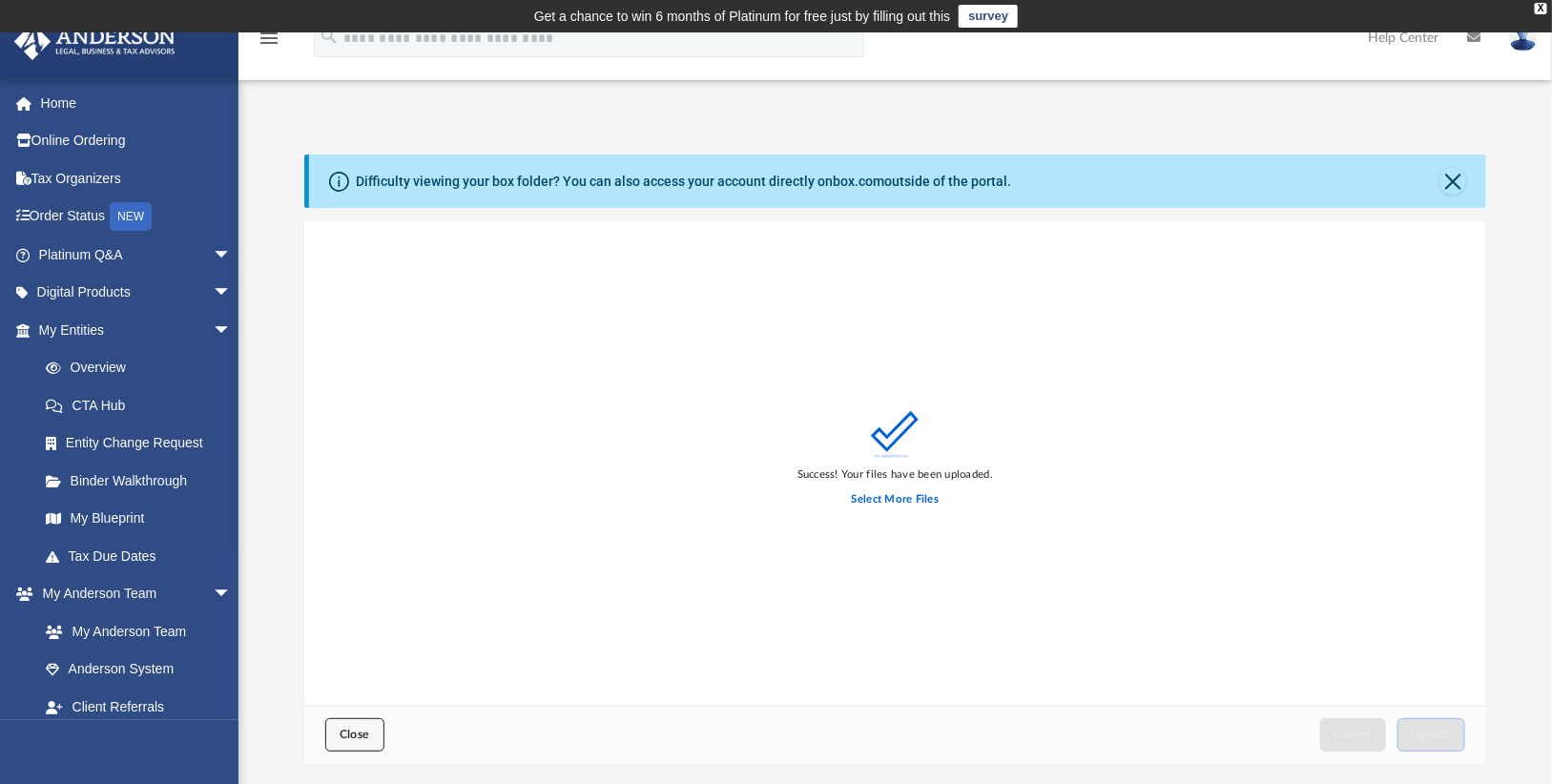 click on "Close" at bounding box center [355, 734] 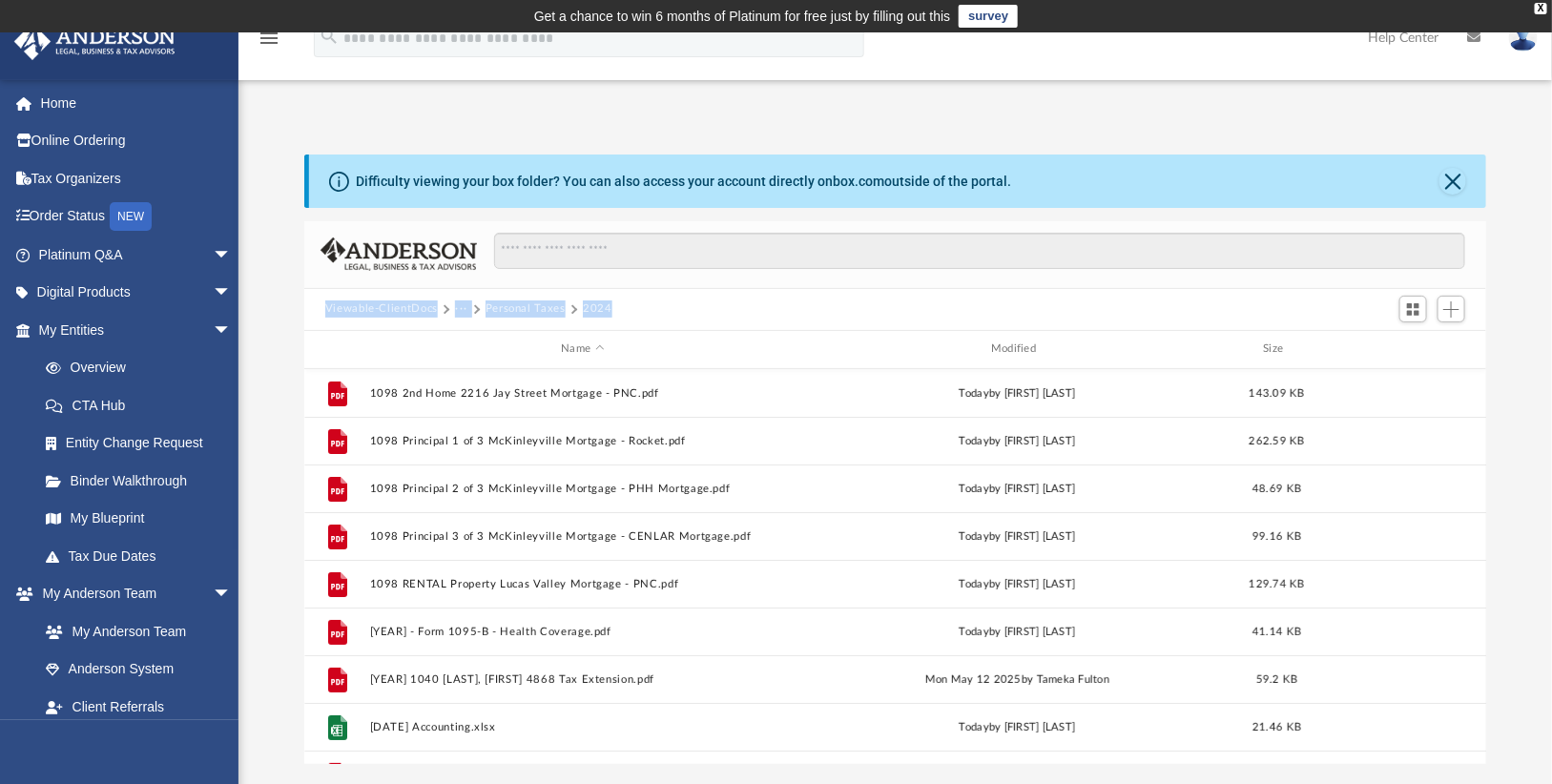 drag, startPoint x: 635, startPoint y: 297, endPoint x: 314, endPoint y: 312, distance: 321.3503 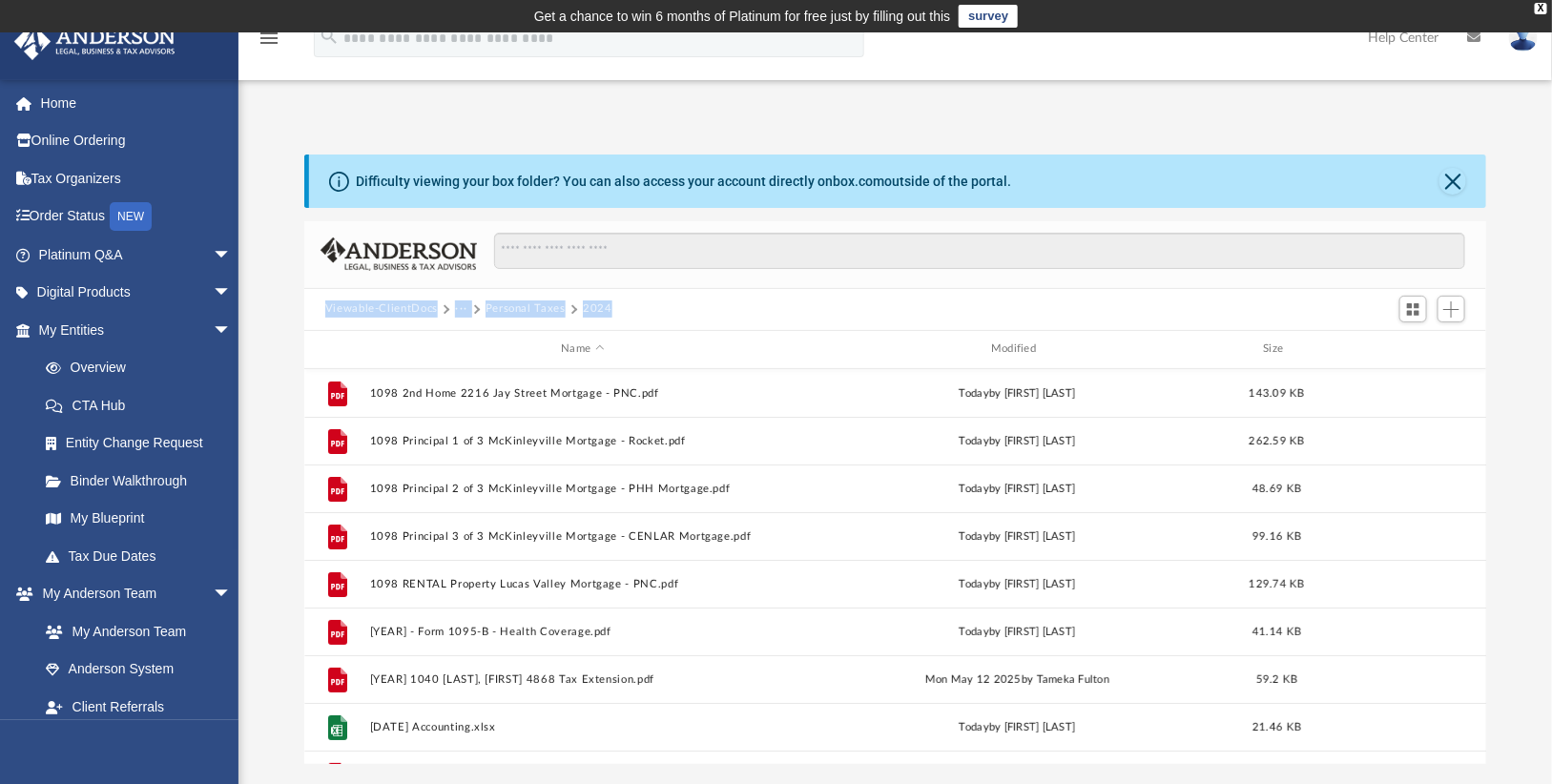 click on "Viewable-ClientDocs ··· Personal Taxes [YEAR]" at bounding box center [895, 310] 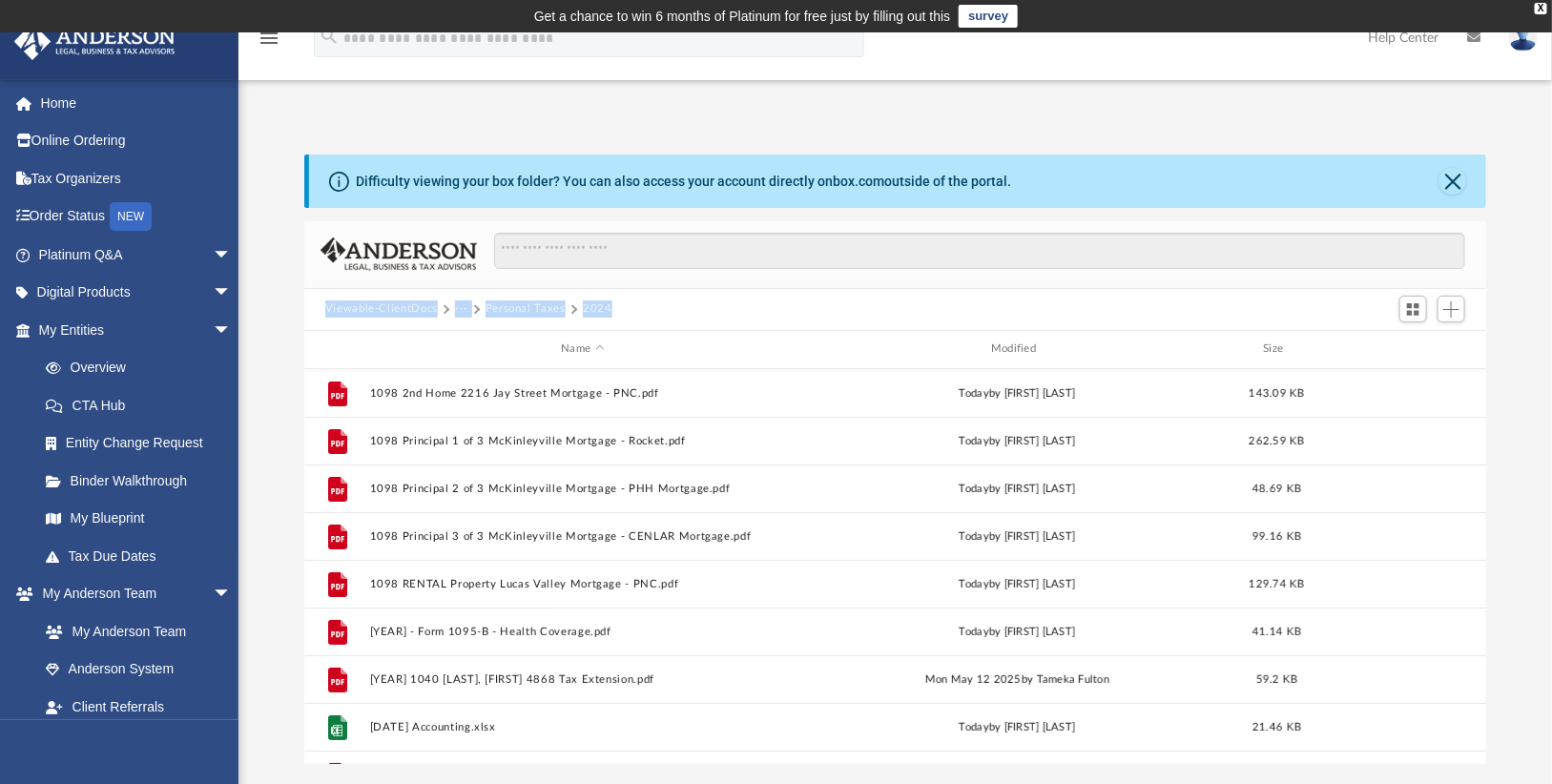copy on "Viewable-ClientDocs ··· Personal Taxes [YEAR]" 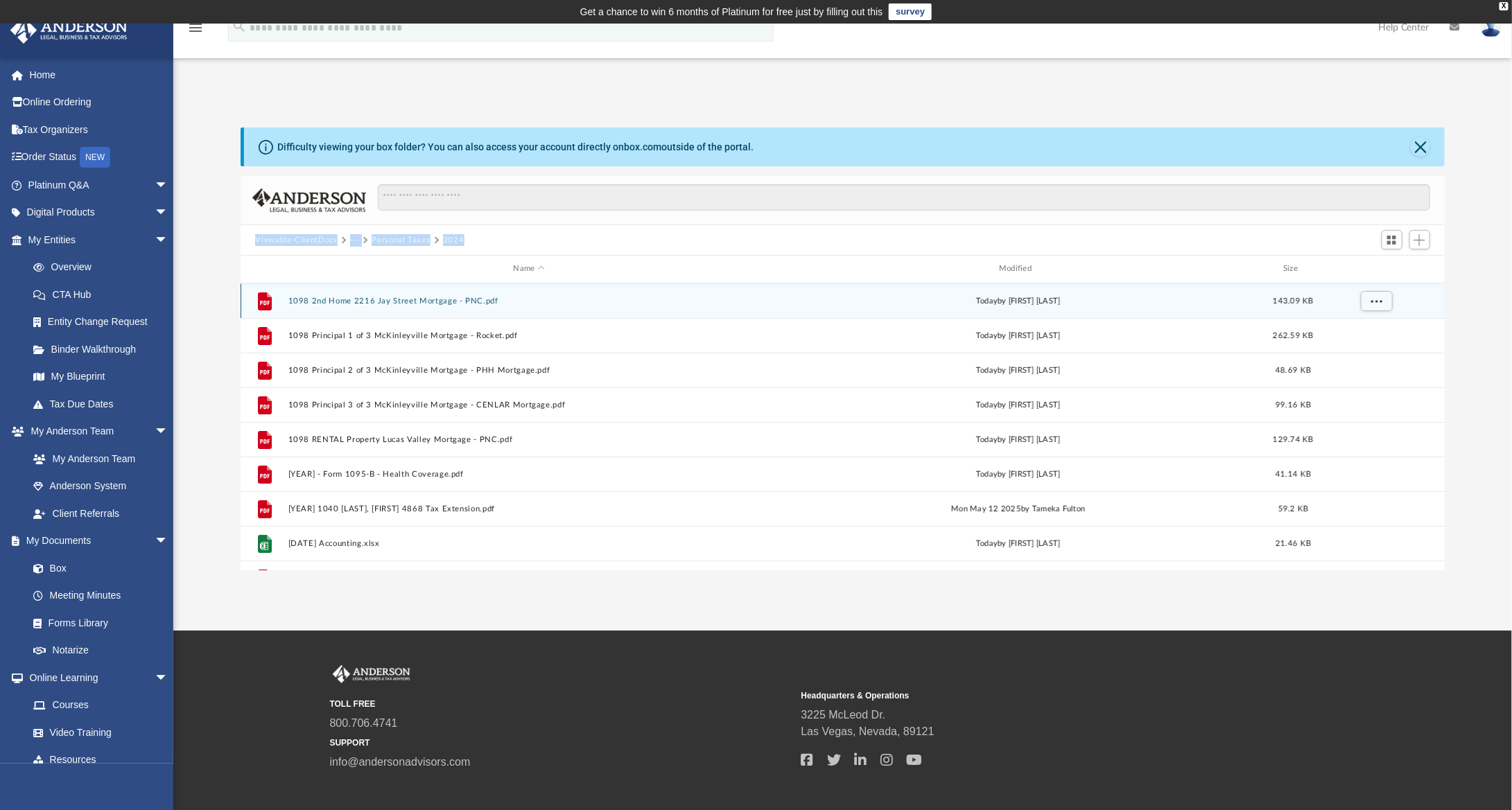 scroll, scrollTop: 16, scrollLeft: 16, axis: both 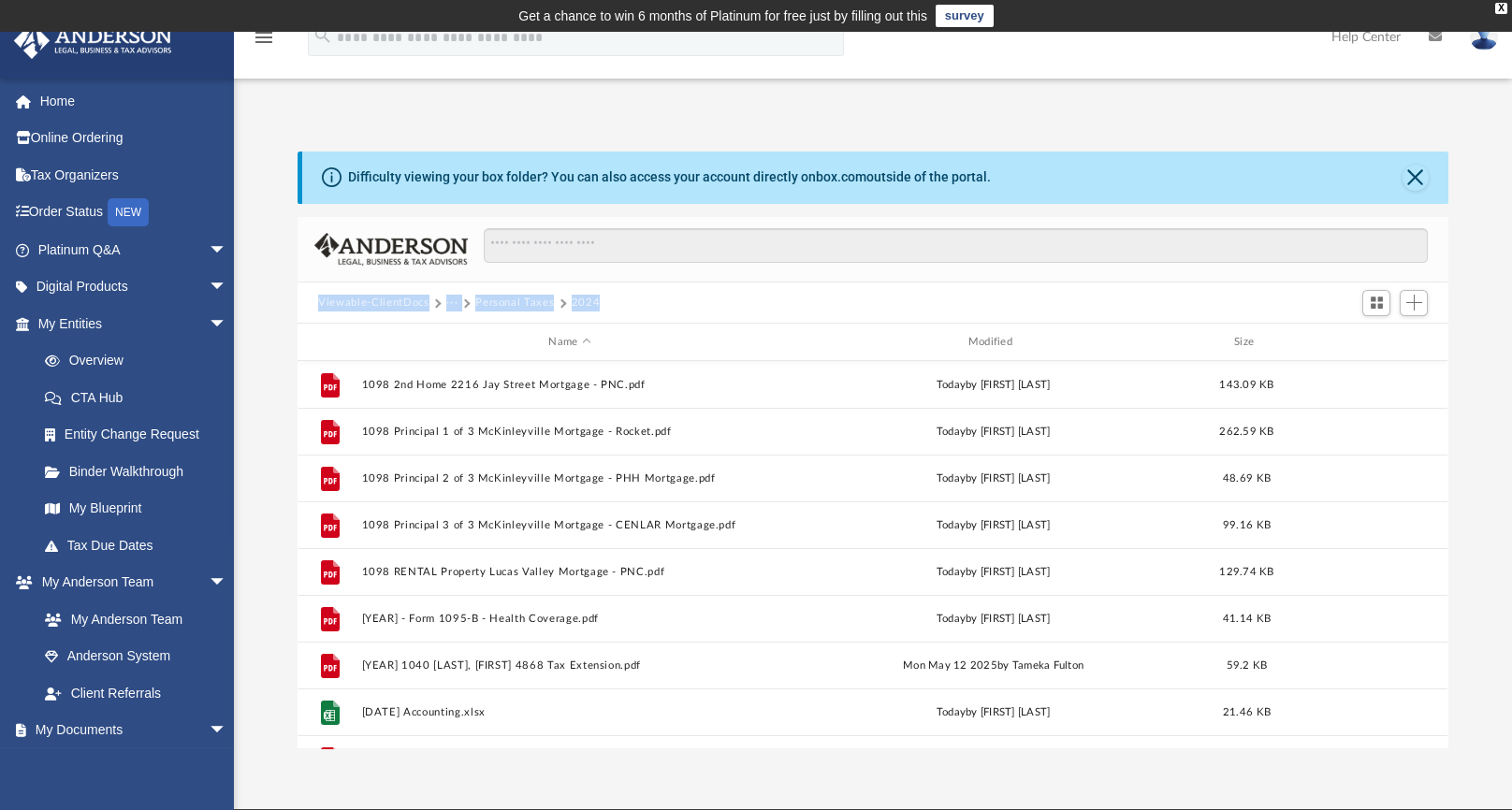 click on "···" at bounding box center [452, 303] 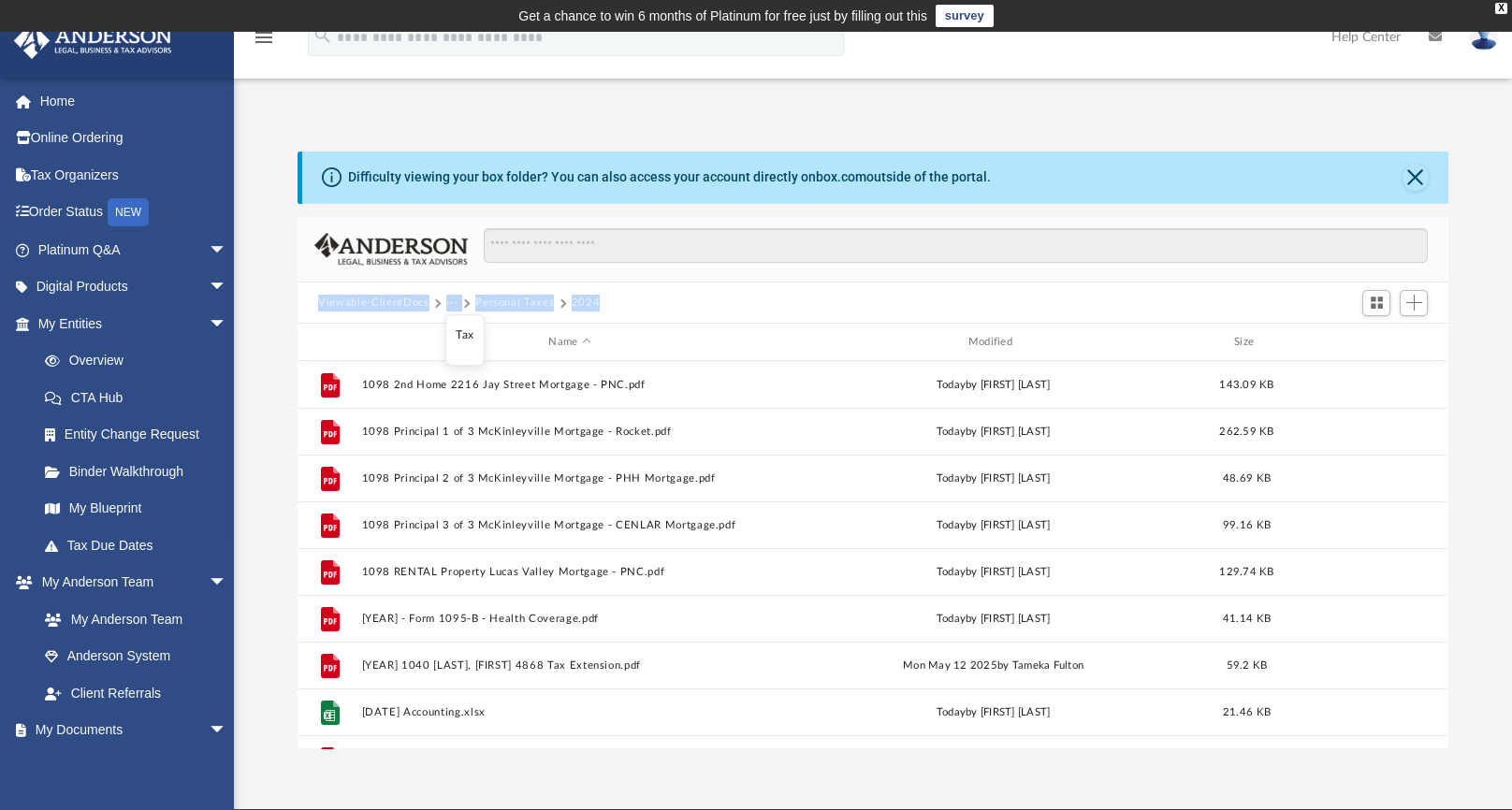 click on "Viewable-ClientDocs ··· Personal Taxes [YEAR]" at bounding box center [872, 303] 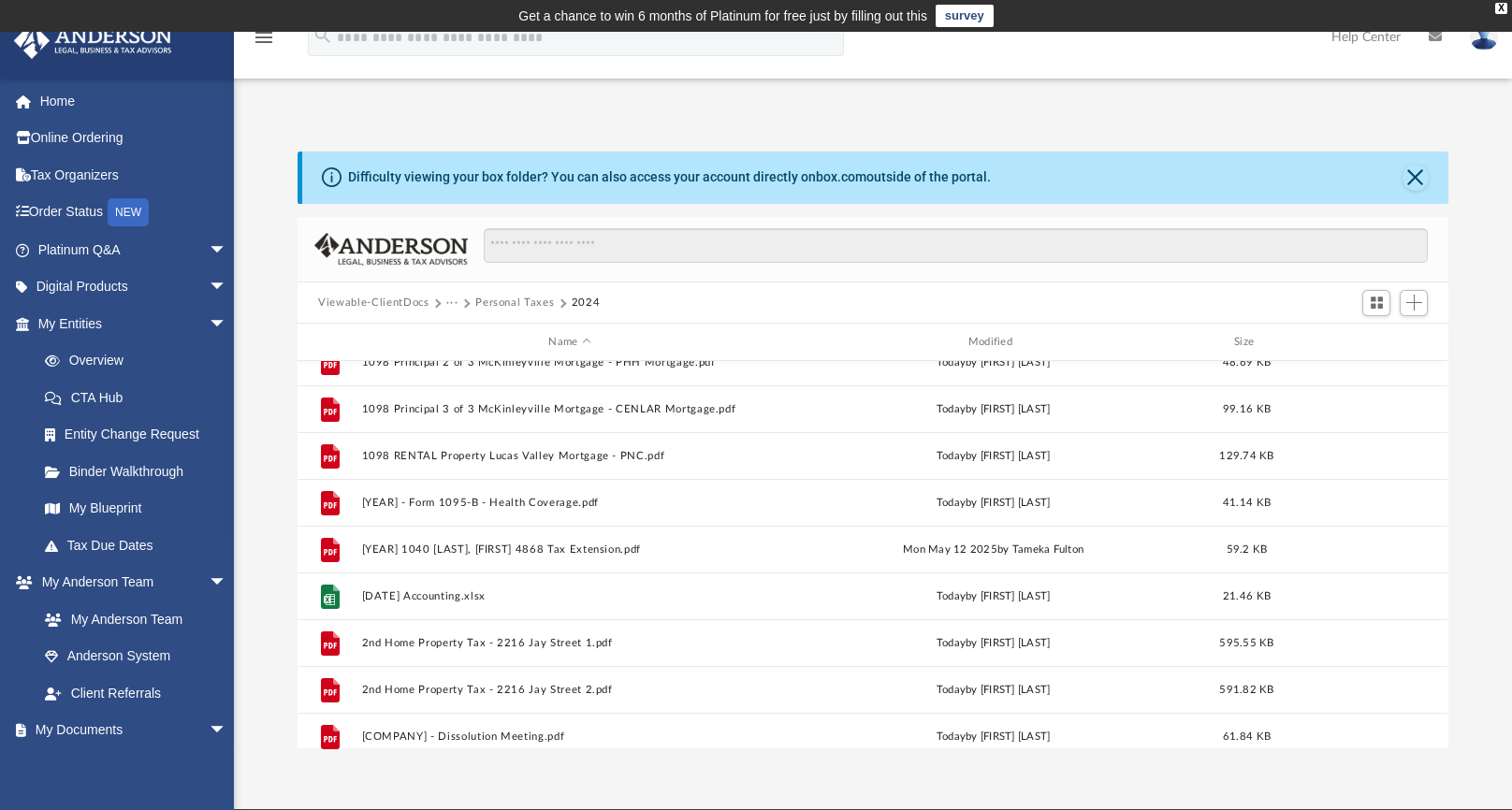 scroll, scrollTop: 208, scrollLeft: 0, axis: vertical 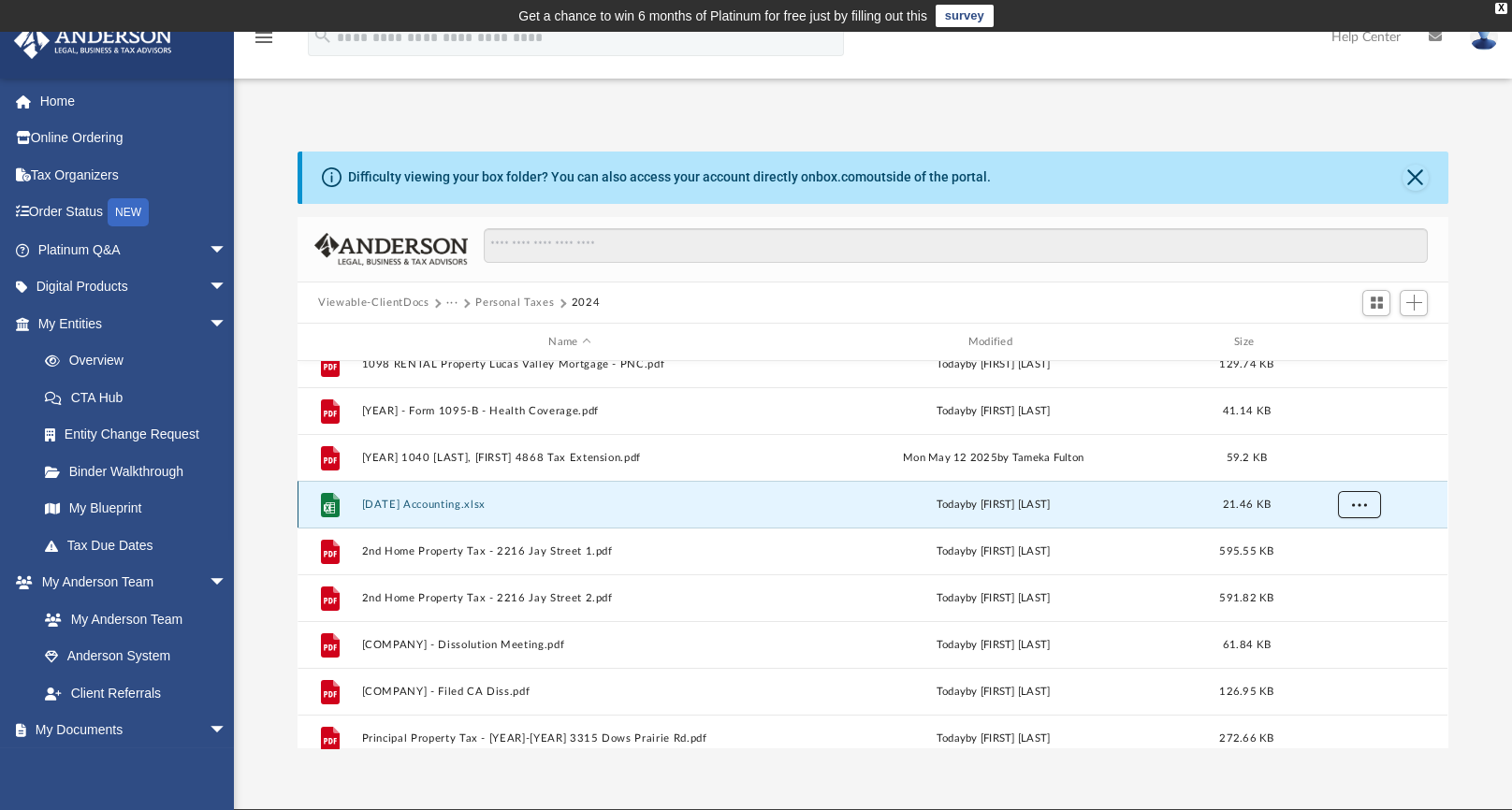 click at bounding box center (1359, 505) 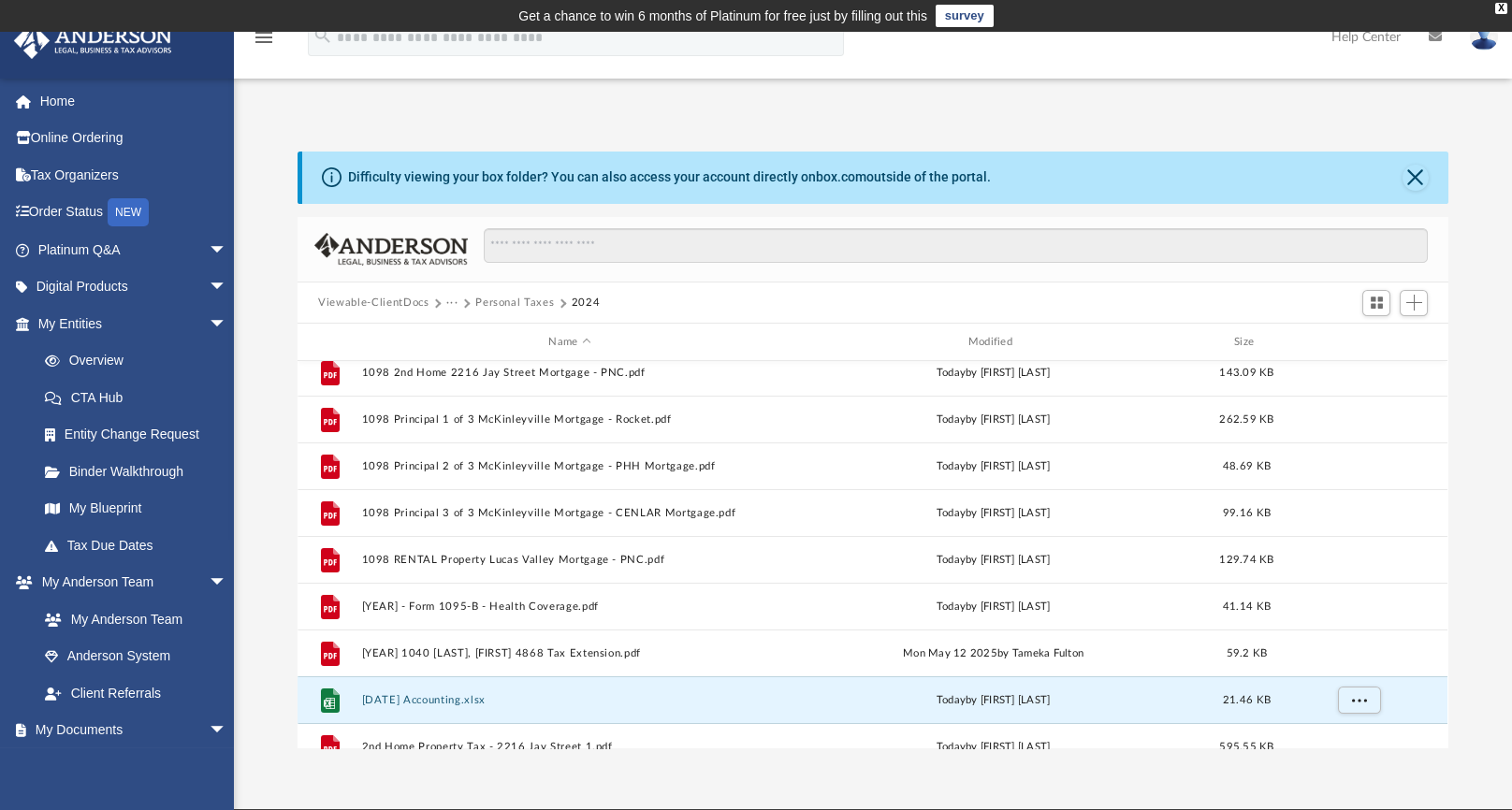 scroll, scrollTop: 0, scrollLeft: 0, axis: both 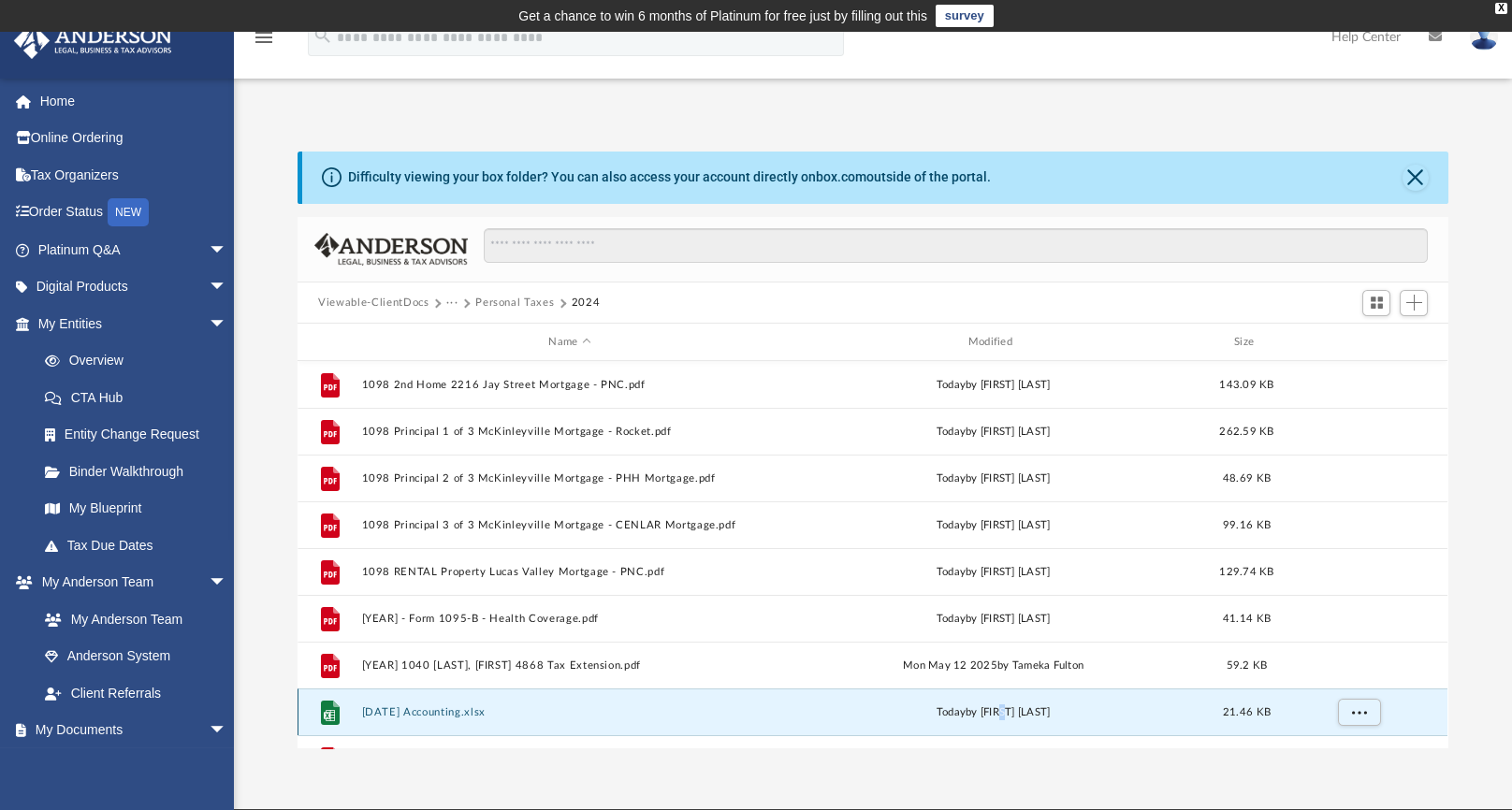 drag, startPoint x: 511, startPoint y: 709, endPoint x: 1004, endPoint y: 710, distance: 493.001 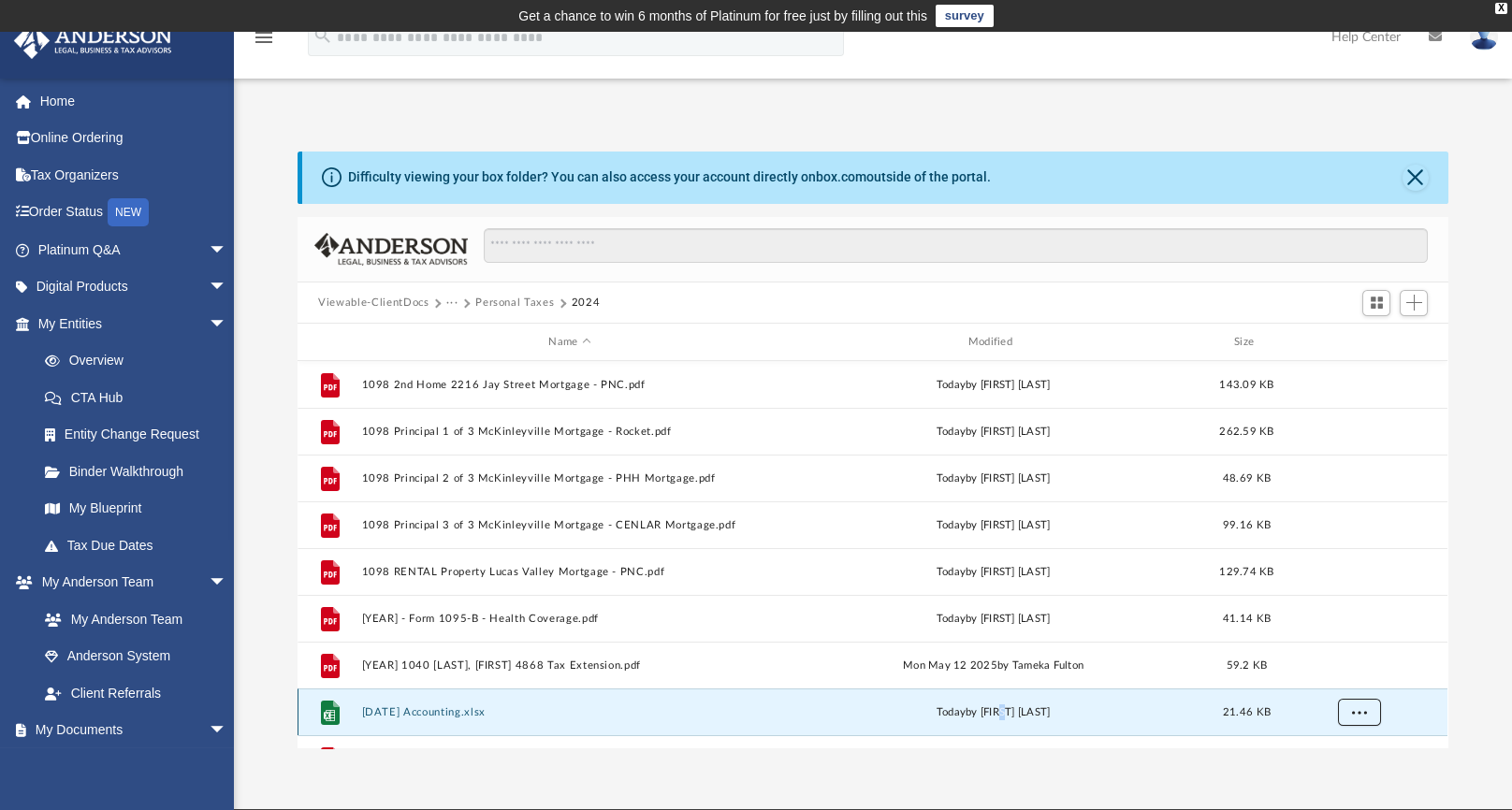 click at bounding box center [1359, 713] 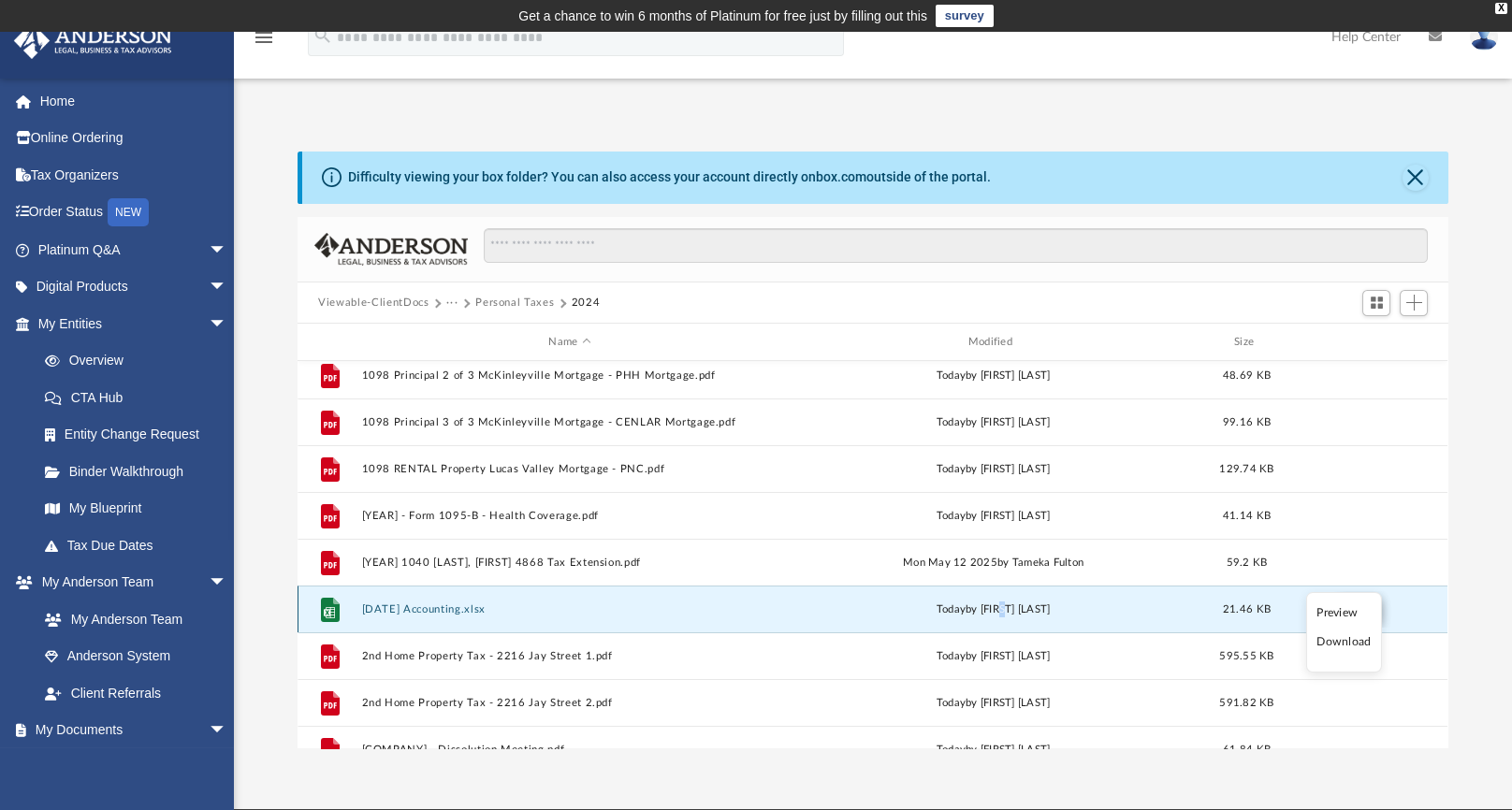 scroll, scrollTop: 104, scrollLeft: 0, axis: vertical 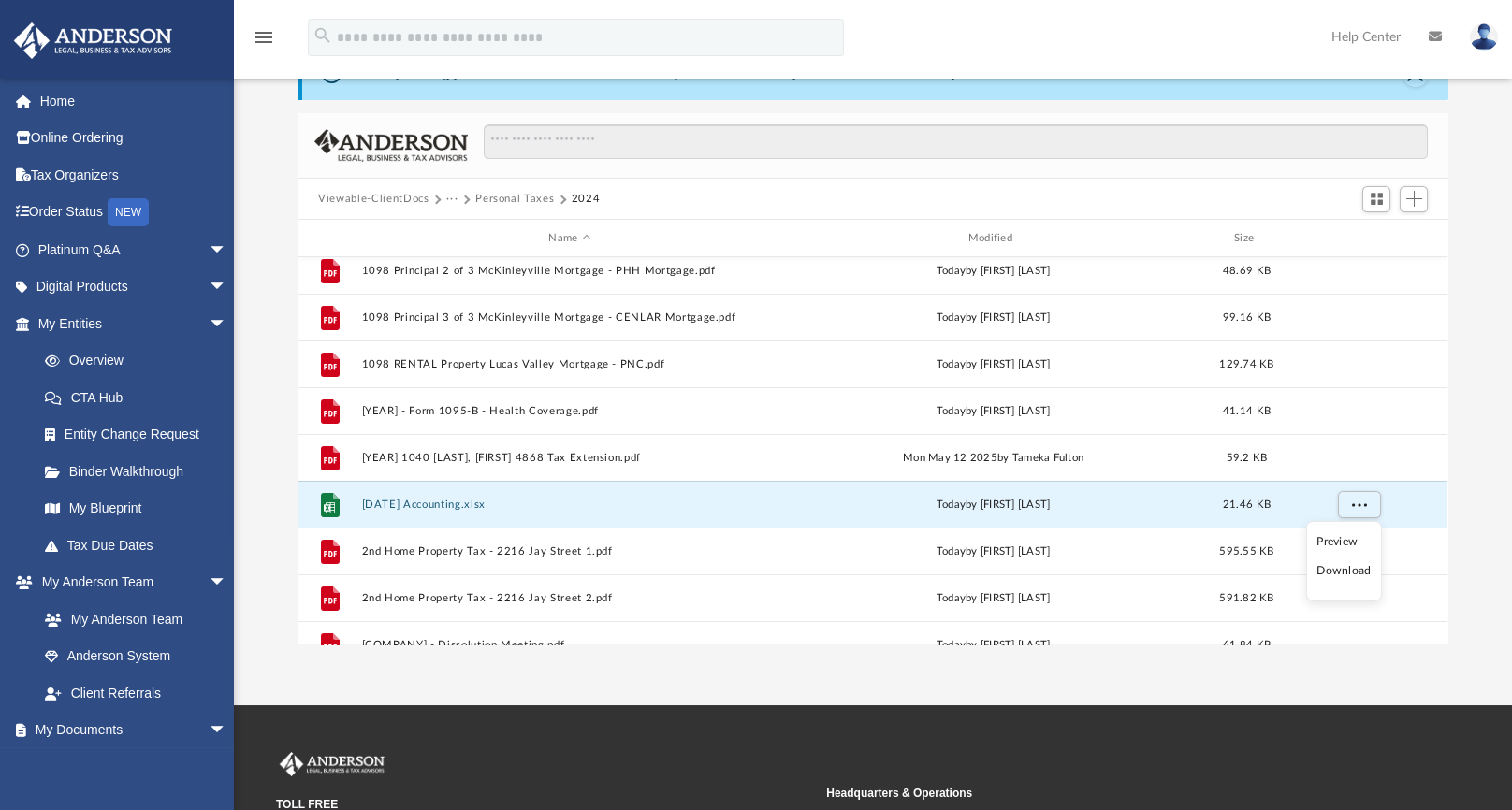 click at bounding box center (1359, 505) 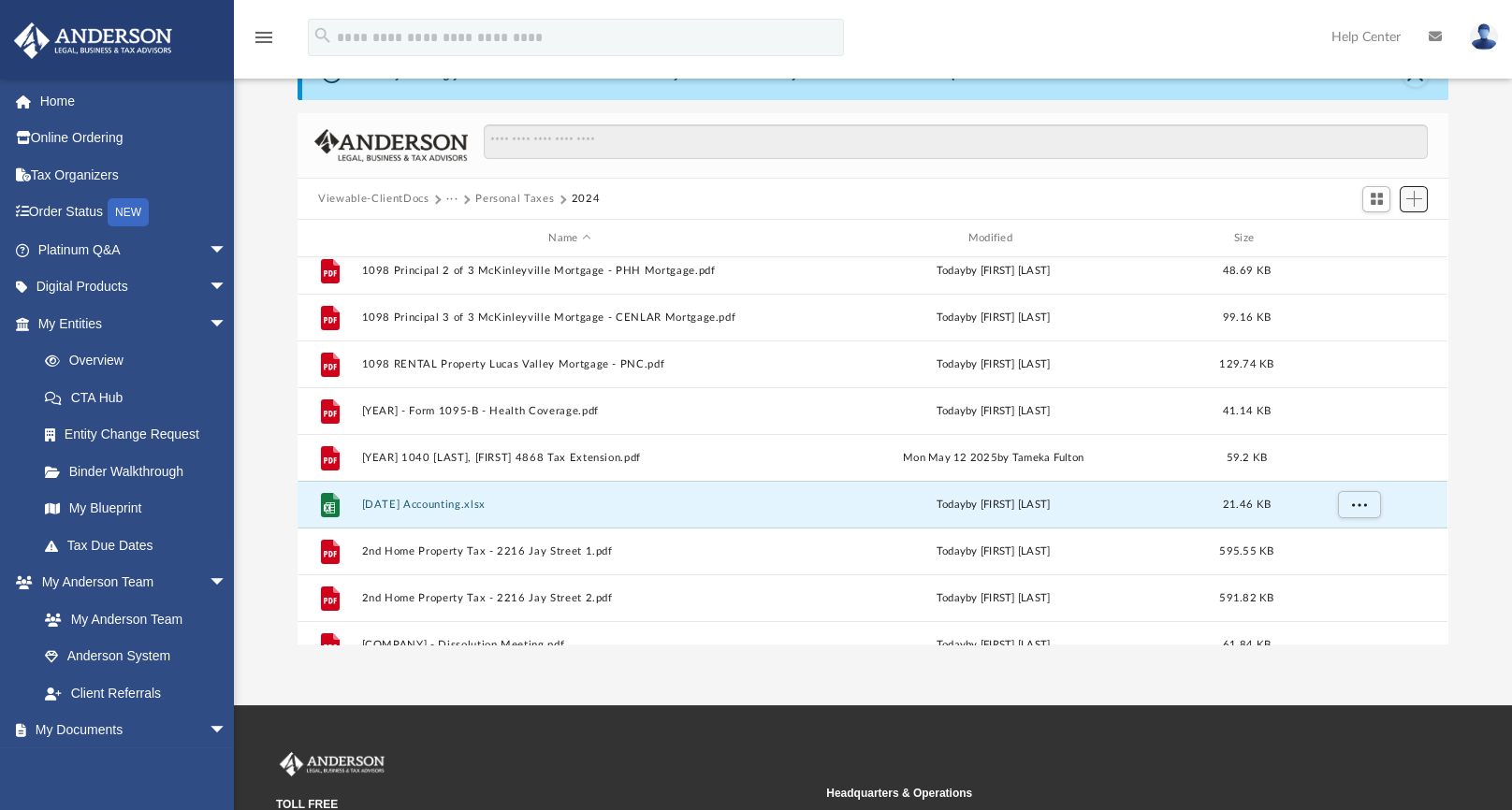click at bounding box center [1414, 198] 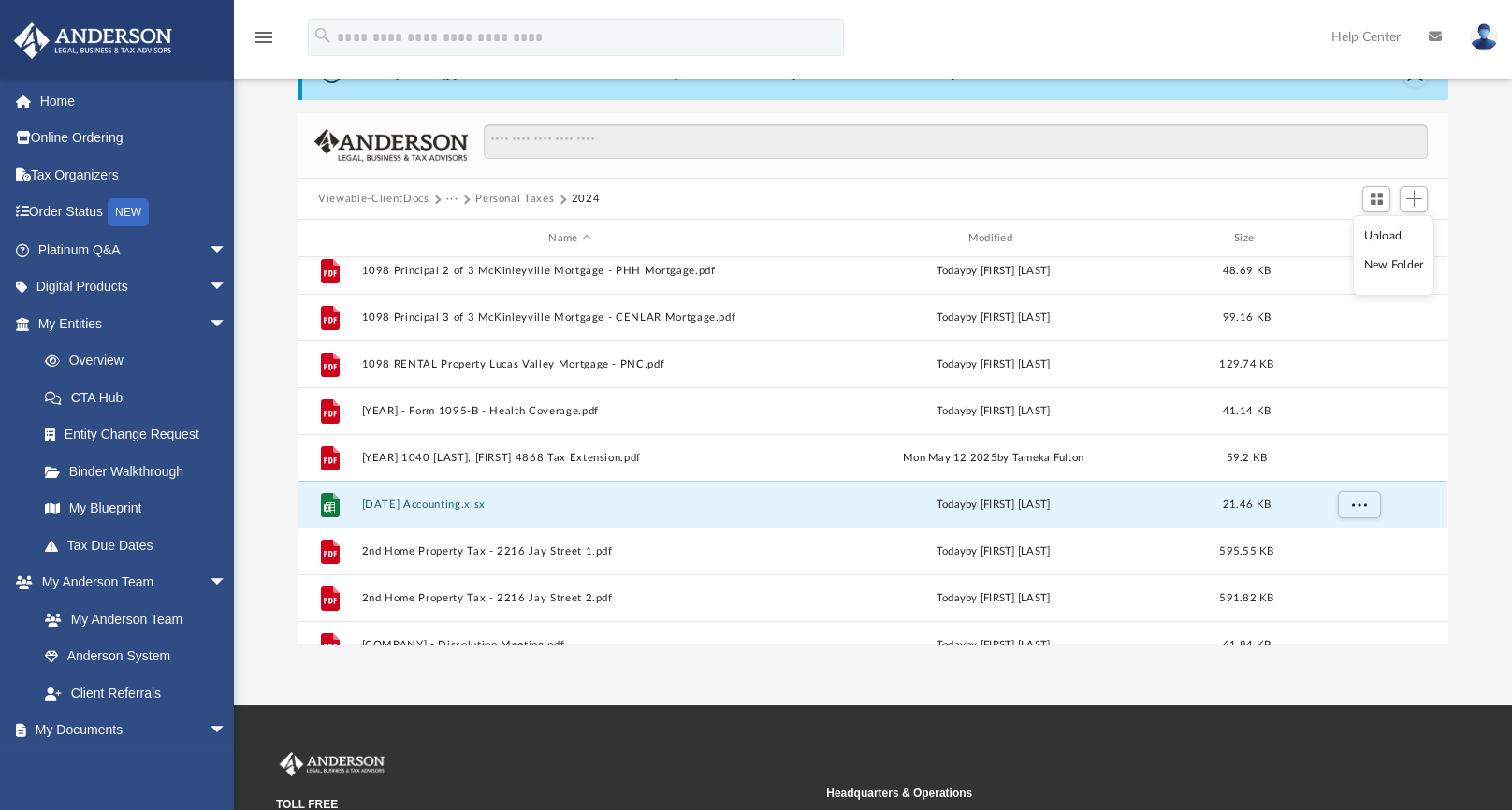 click on "Upload" at bounding box center (1394, 236) 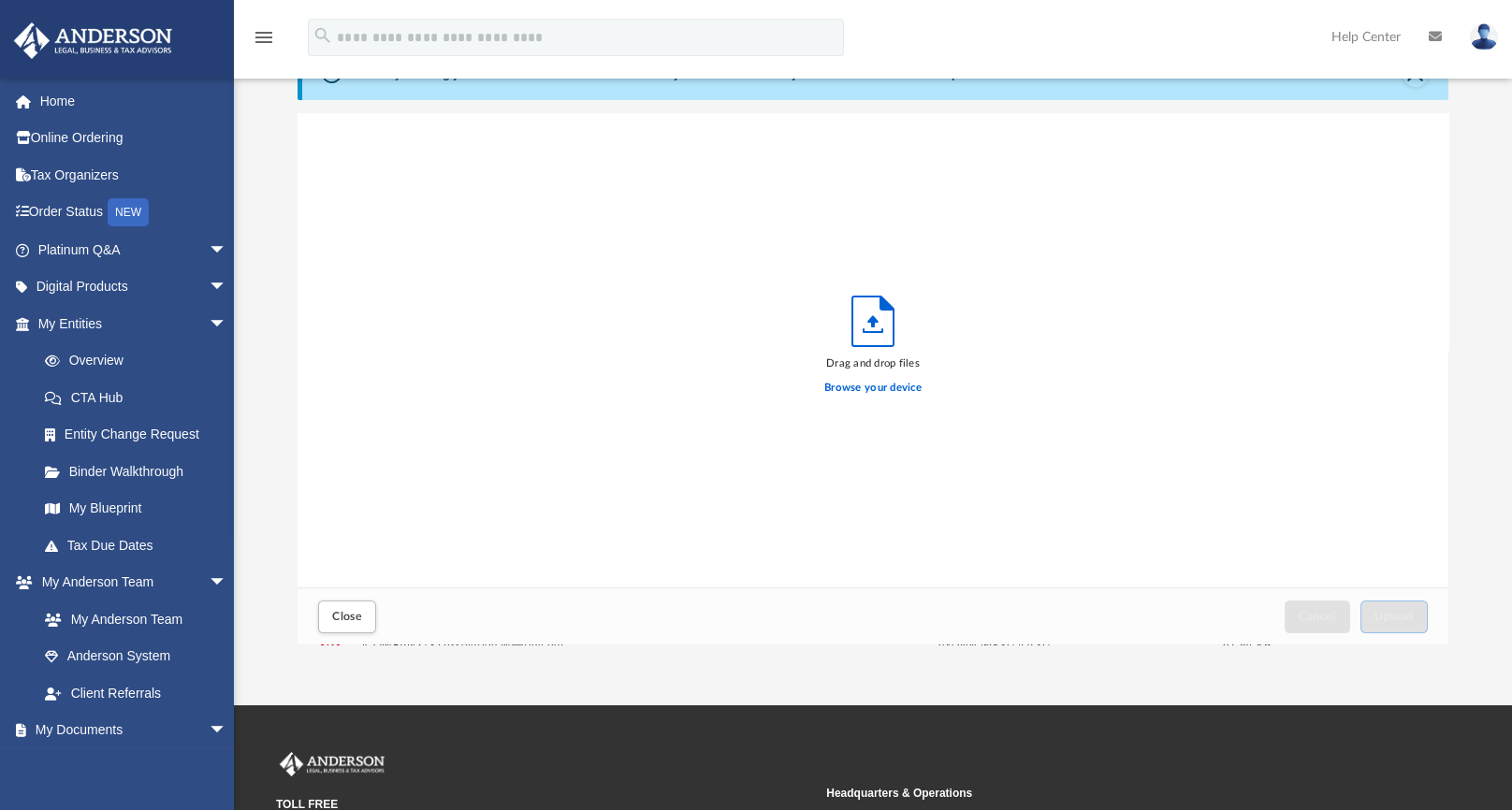 scroll, scrollTop: 16, scrollLeft: 16, axis: both 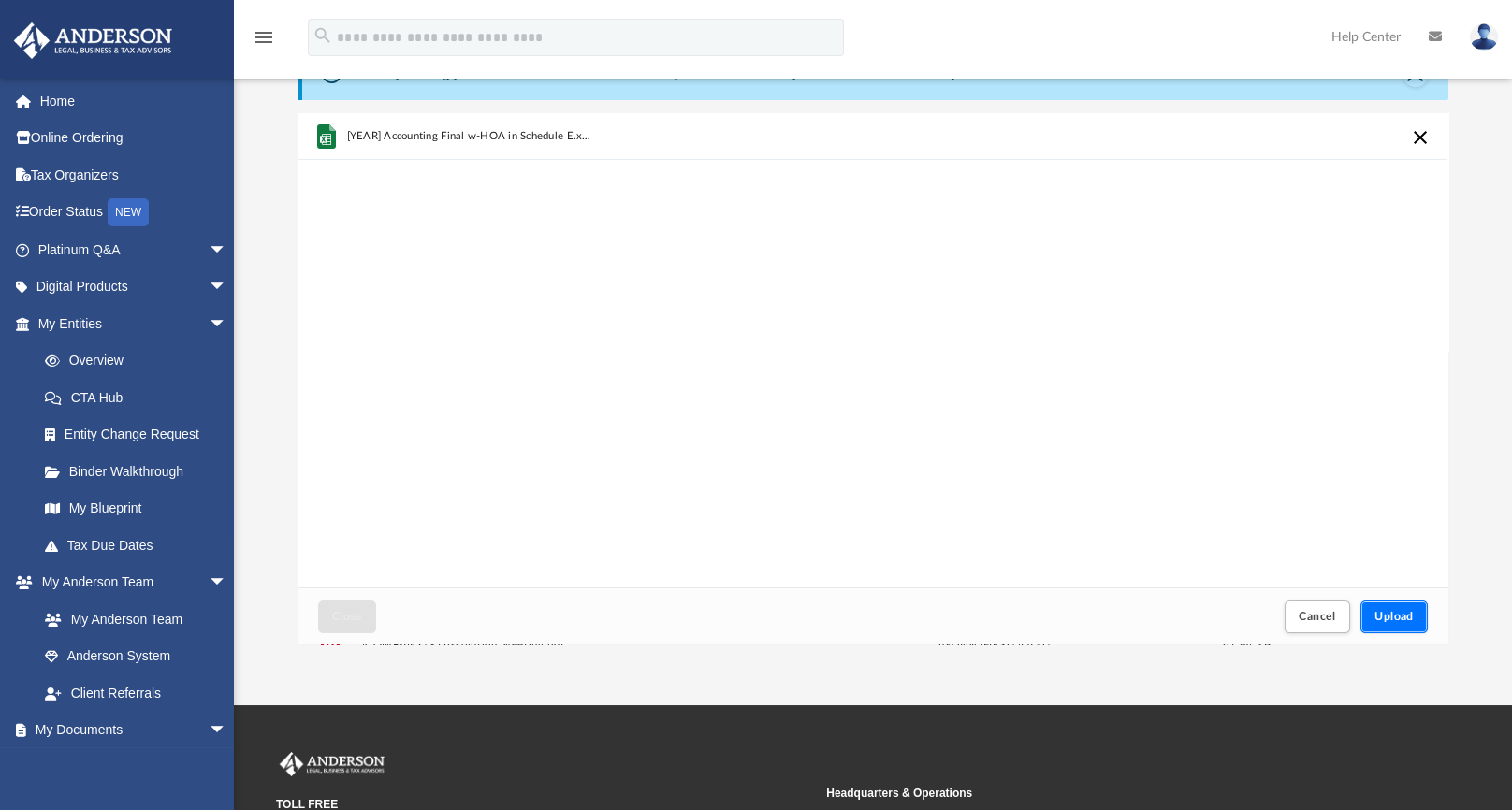 click on "Upload" at bounding box center [1394, 616] 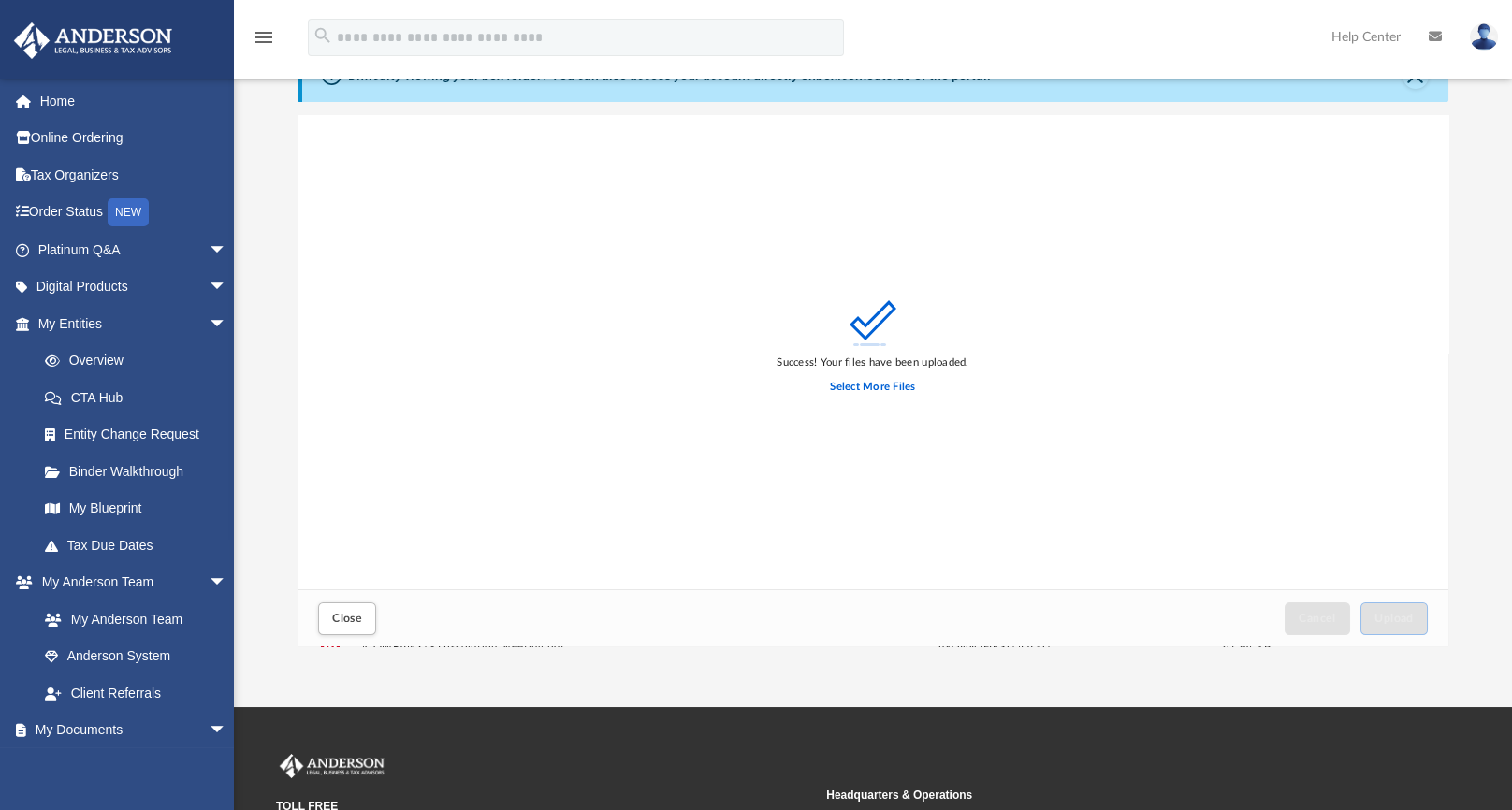 scroll, scrollTop: 104, scrollLeft: 0, axis: vertical 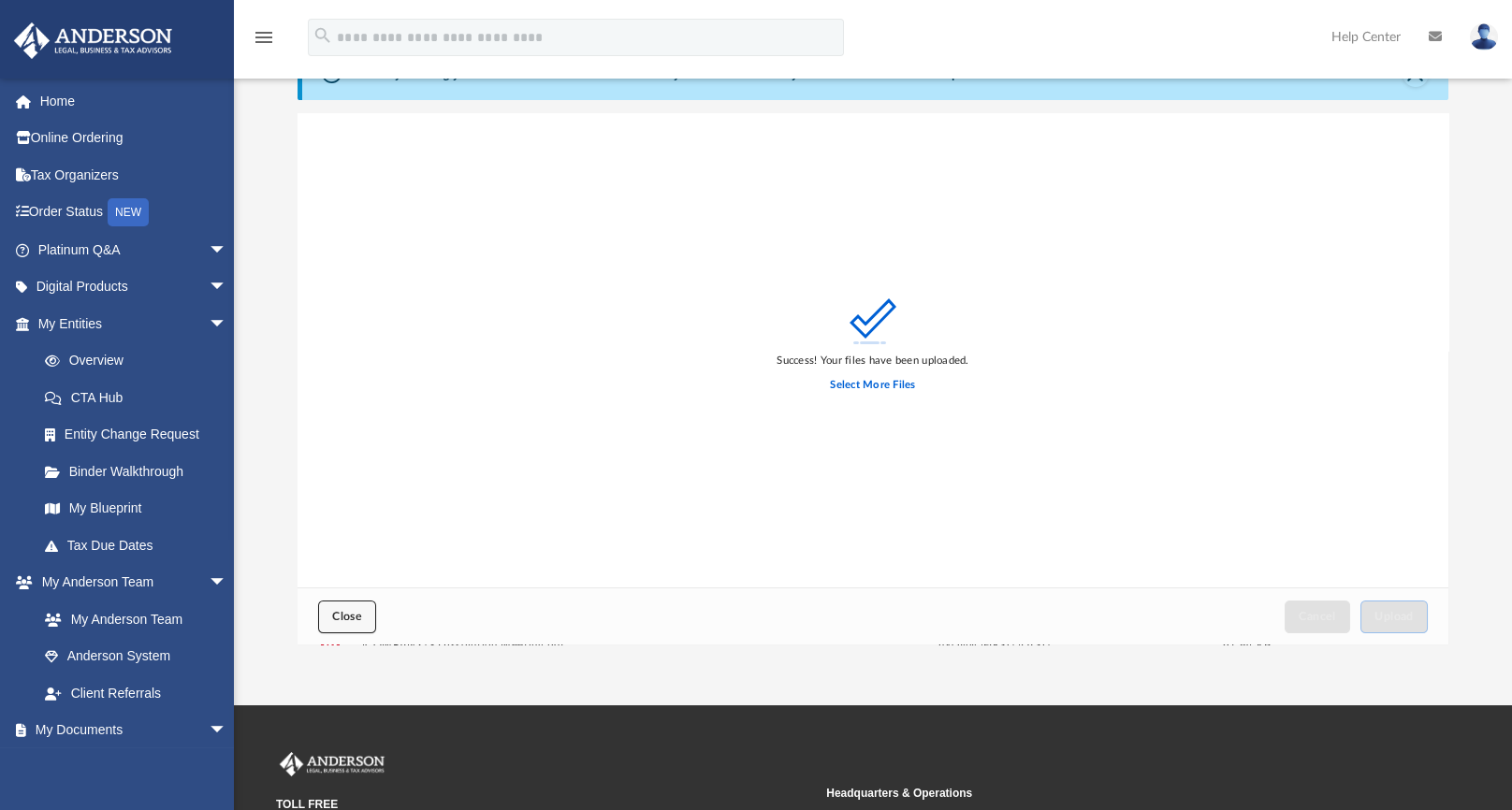 click on "Close" at bounding box center [347, 616] 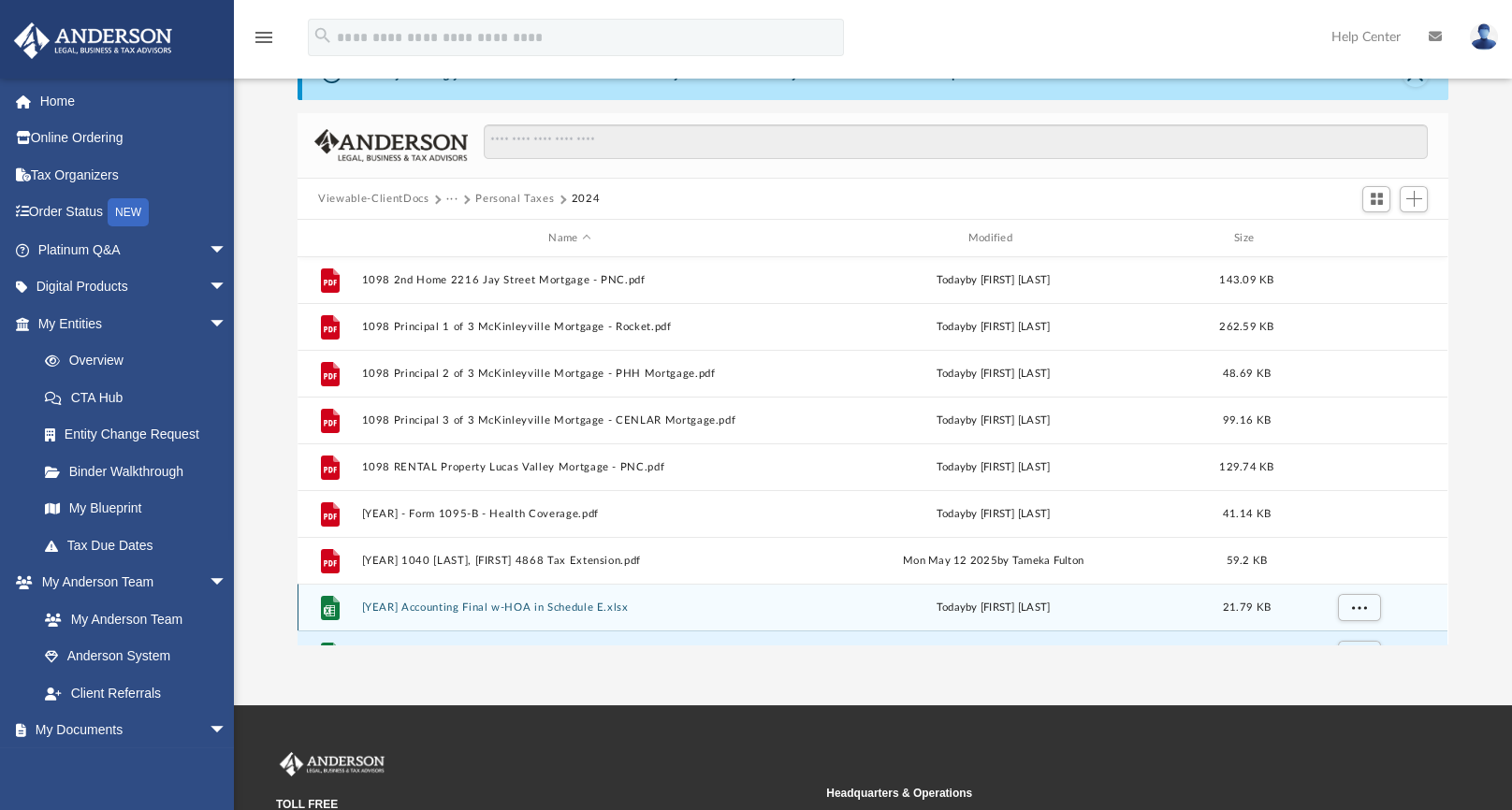 scroll, scrollTop: 0, scrollLeft: 0, axis: both 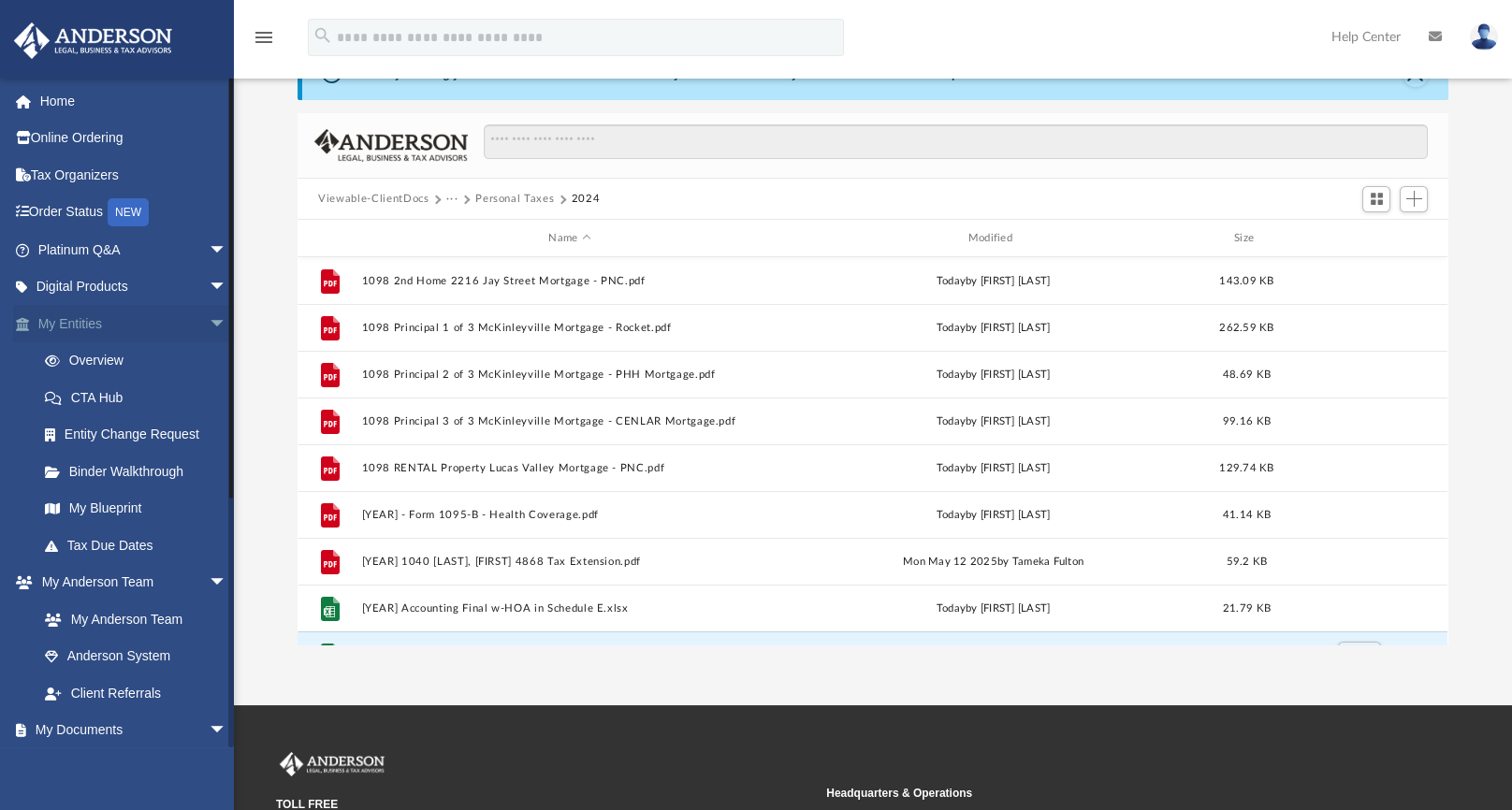 click on "arrow_drop_down" at bounding box center (227, 324) 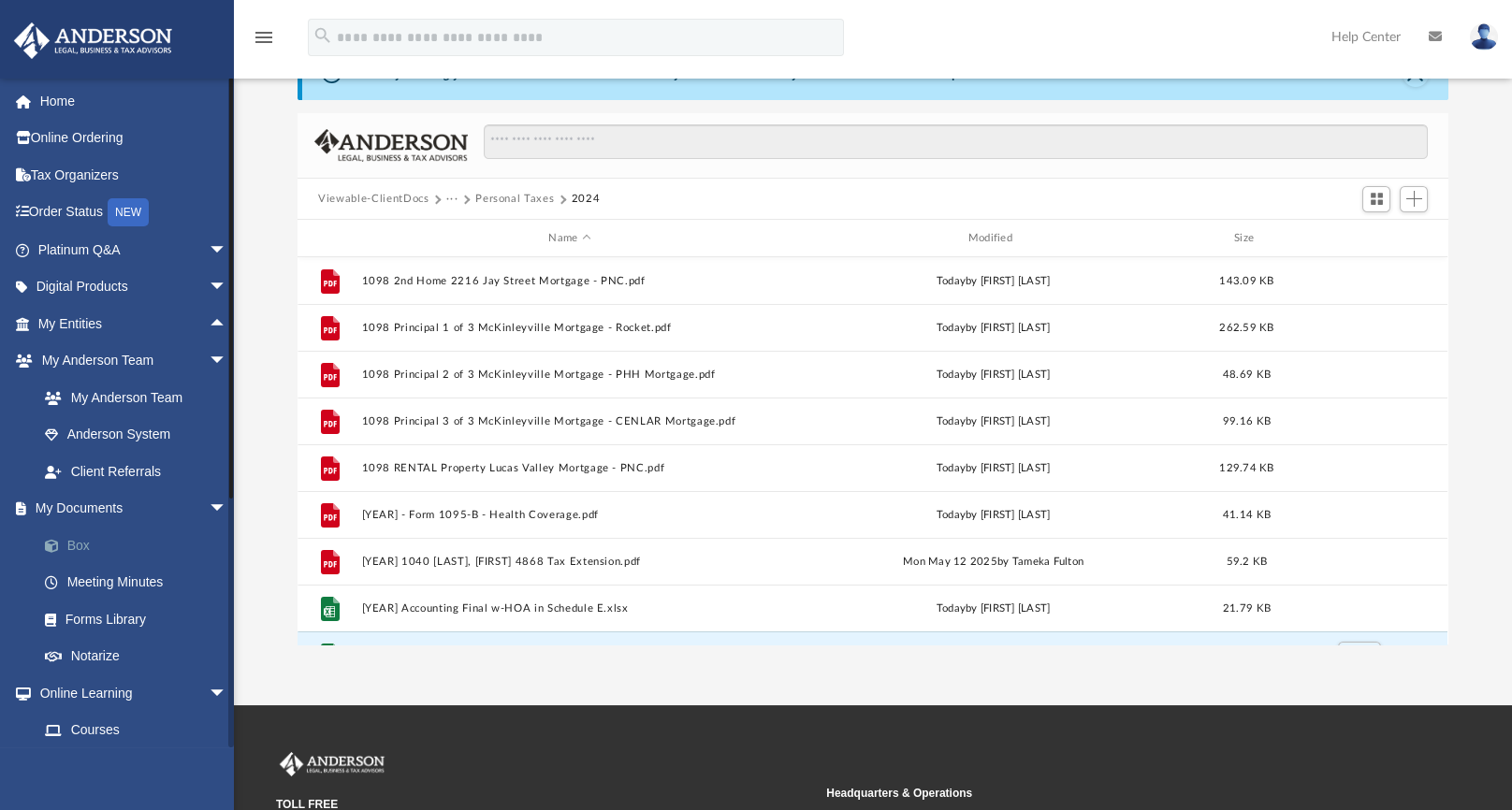 click on "Box" at bounding box center [140, 545] 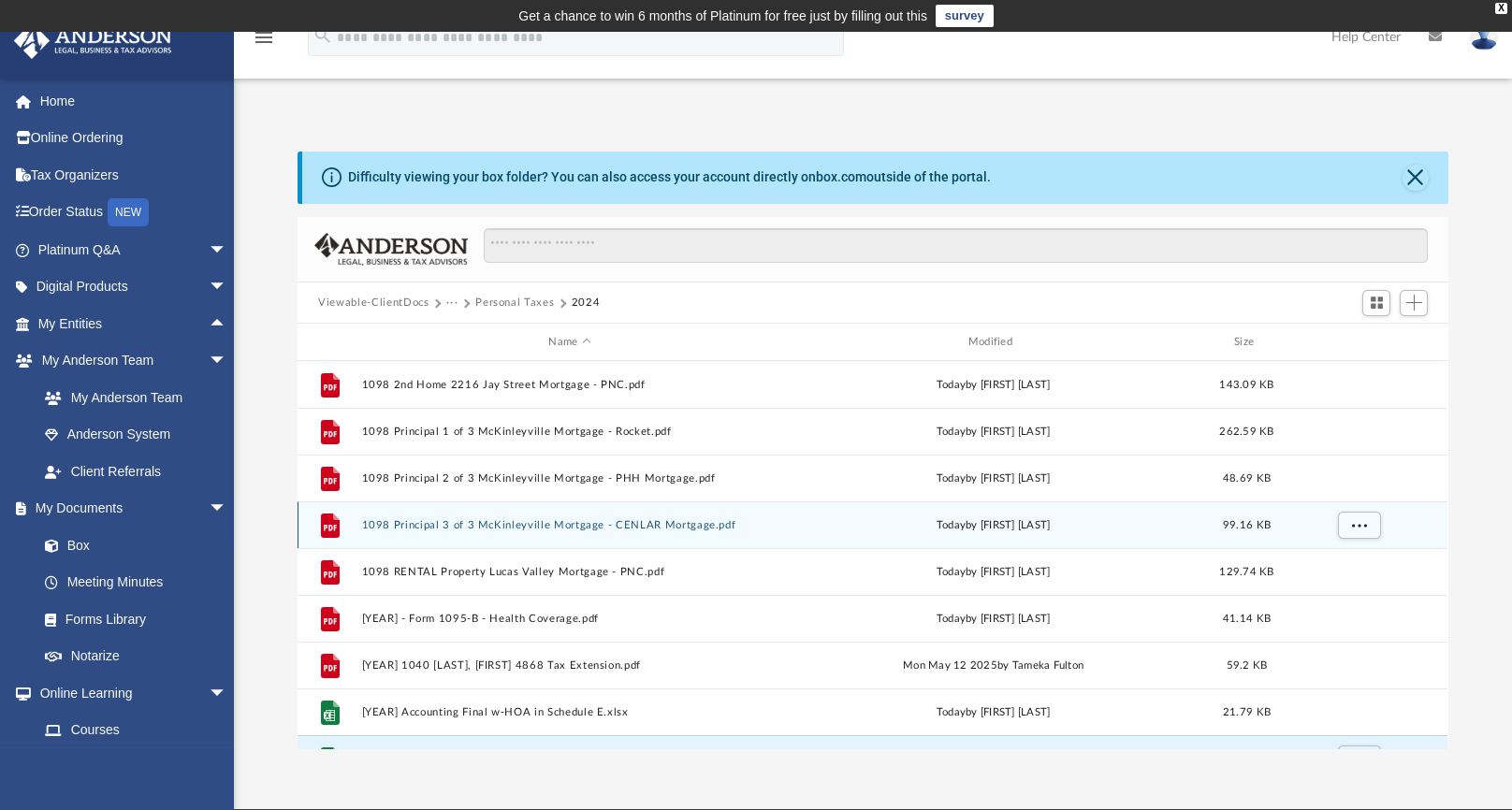scroll, scrollTop: 0, scrollLeft: 0, axis: both 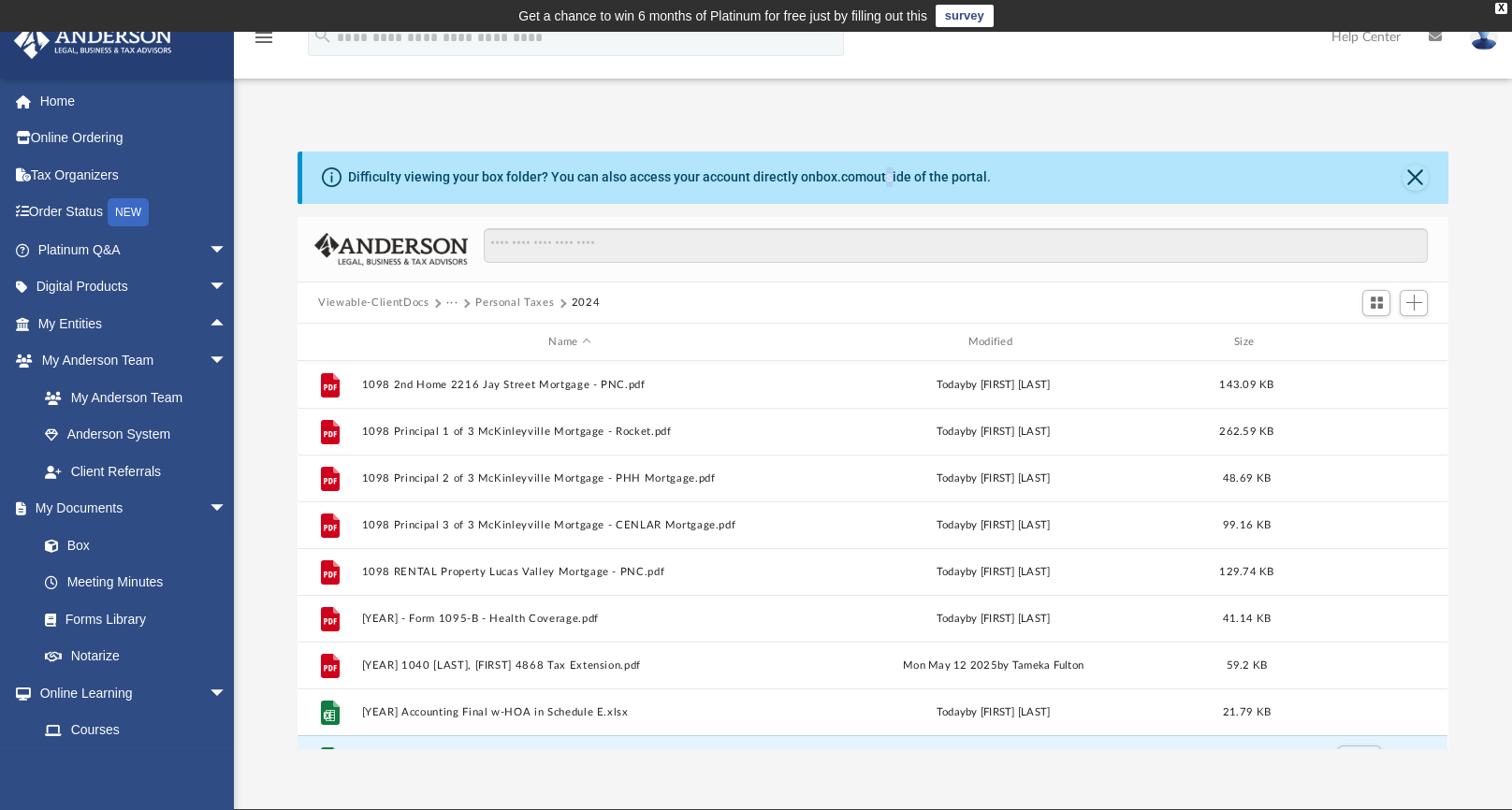 click on "Difficulty viewing your box folder? You can also access your account directly on  box.com  outside of the portal." 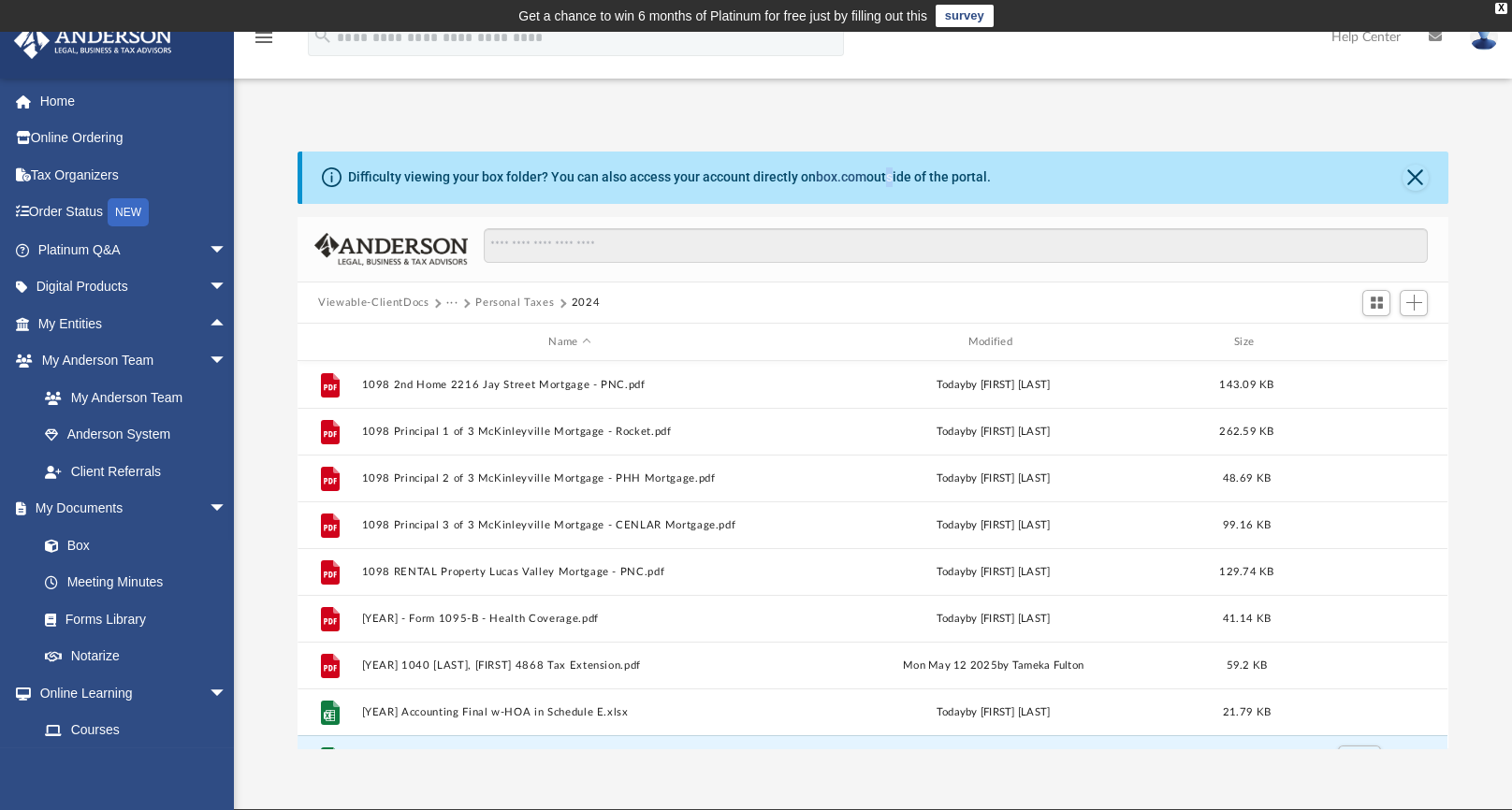 click on "box.com" 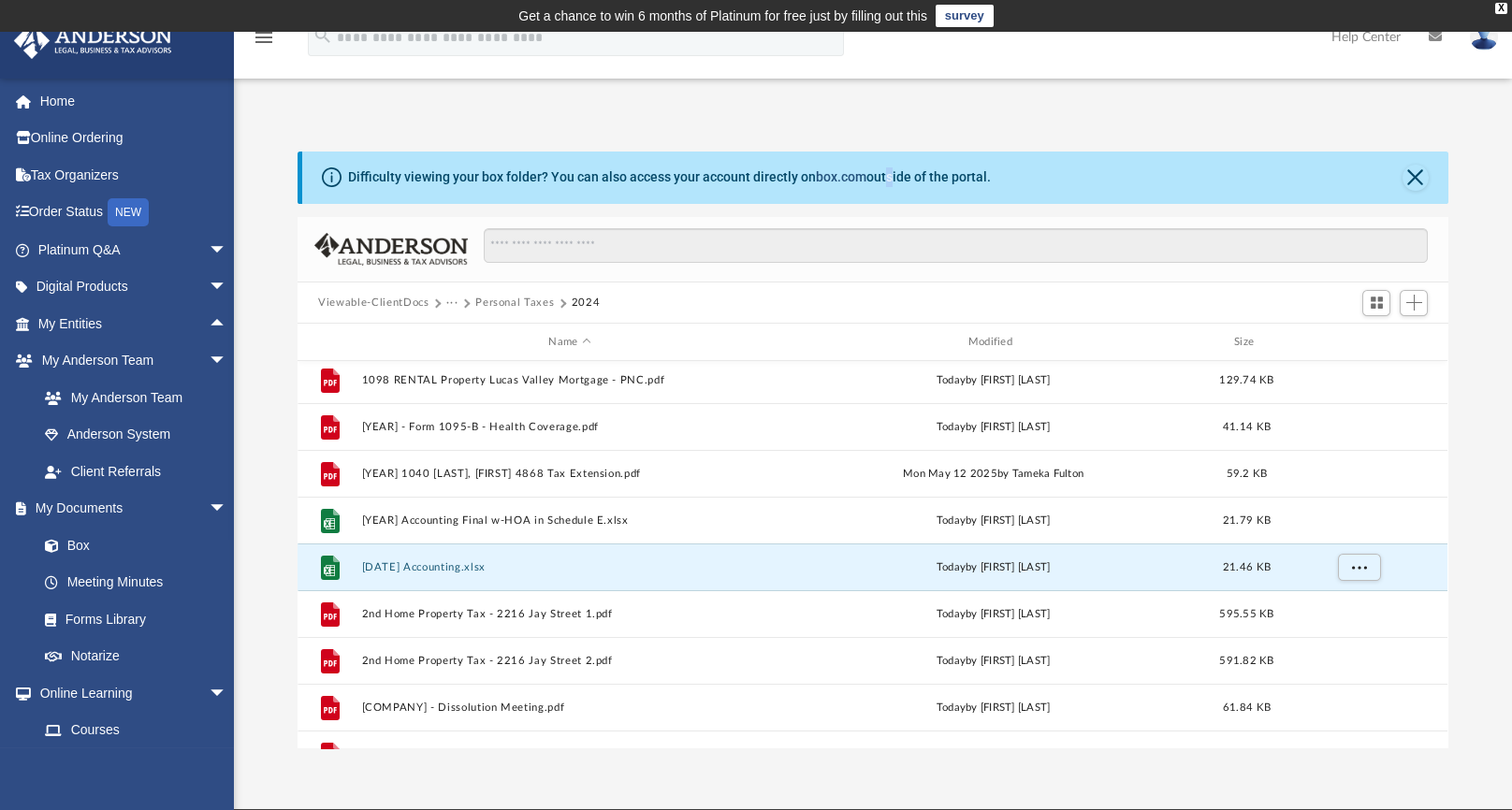 scroll, scrollTop: 208, scrollLeft: 0, axis: vertical 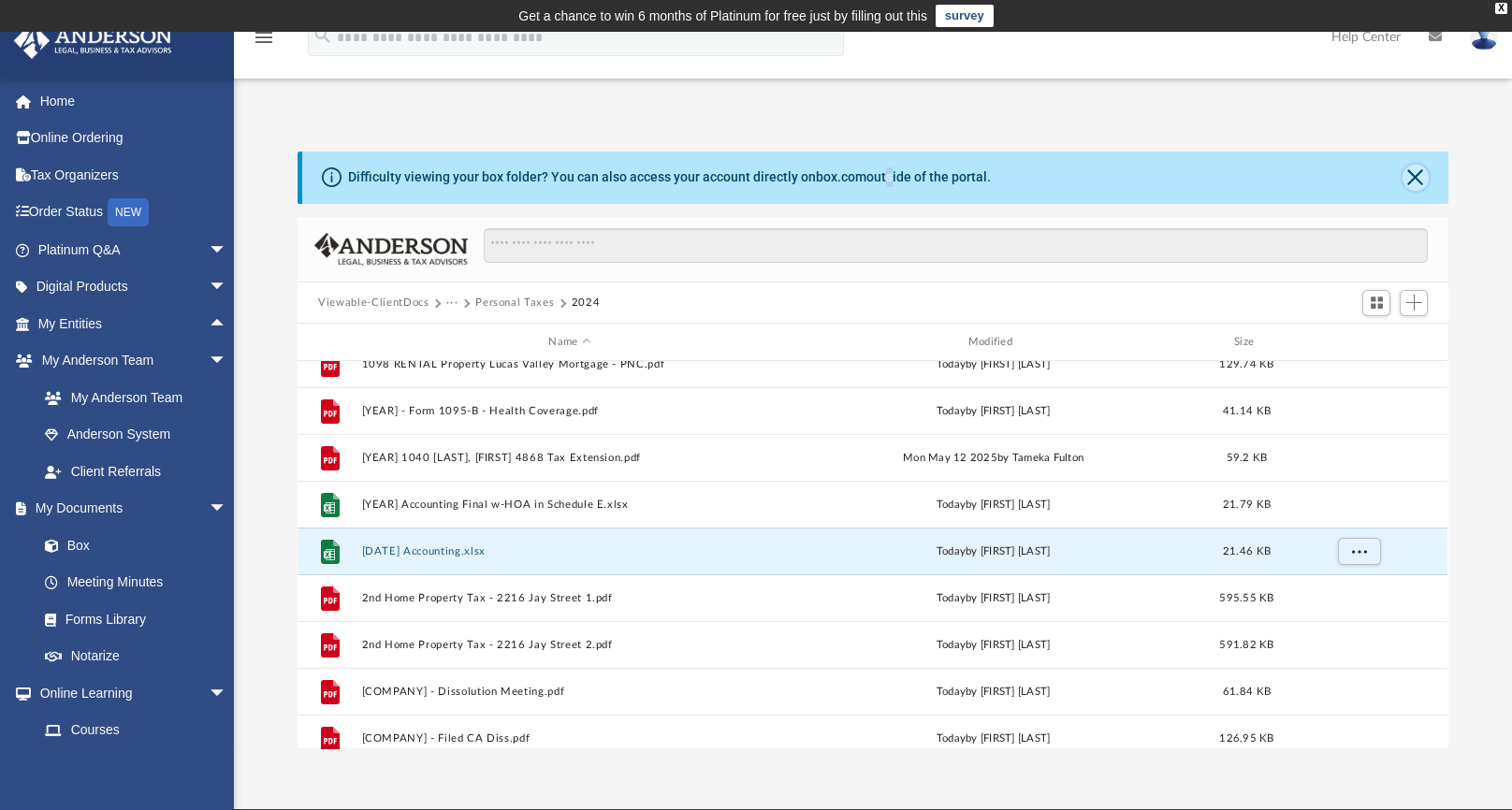 click 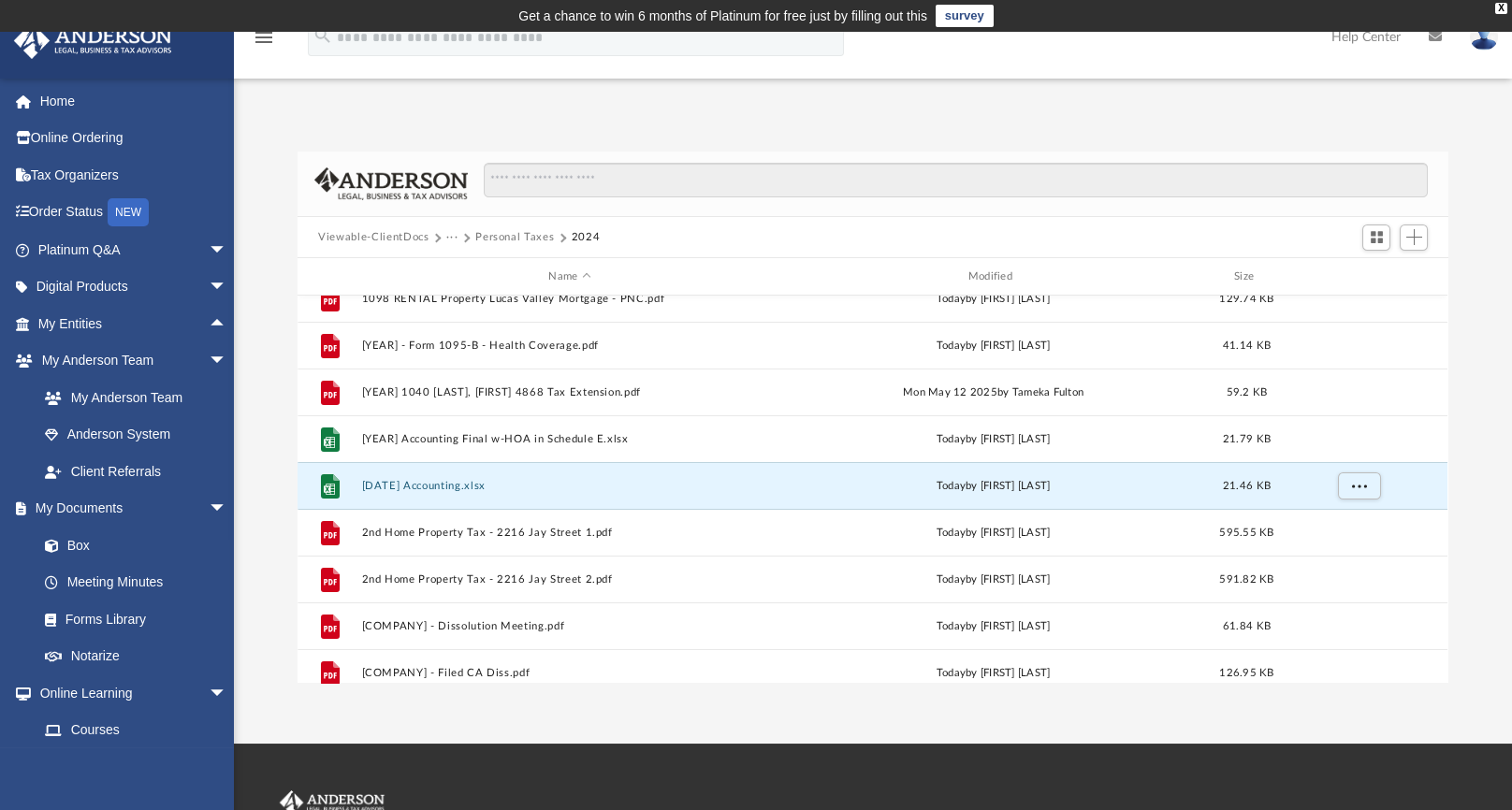 click at bounding box center (1484, 36) 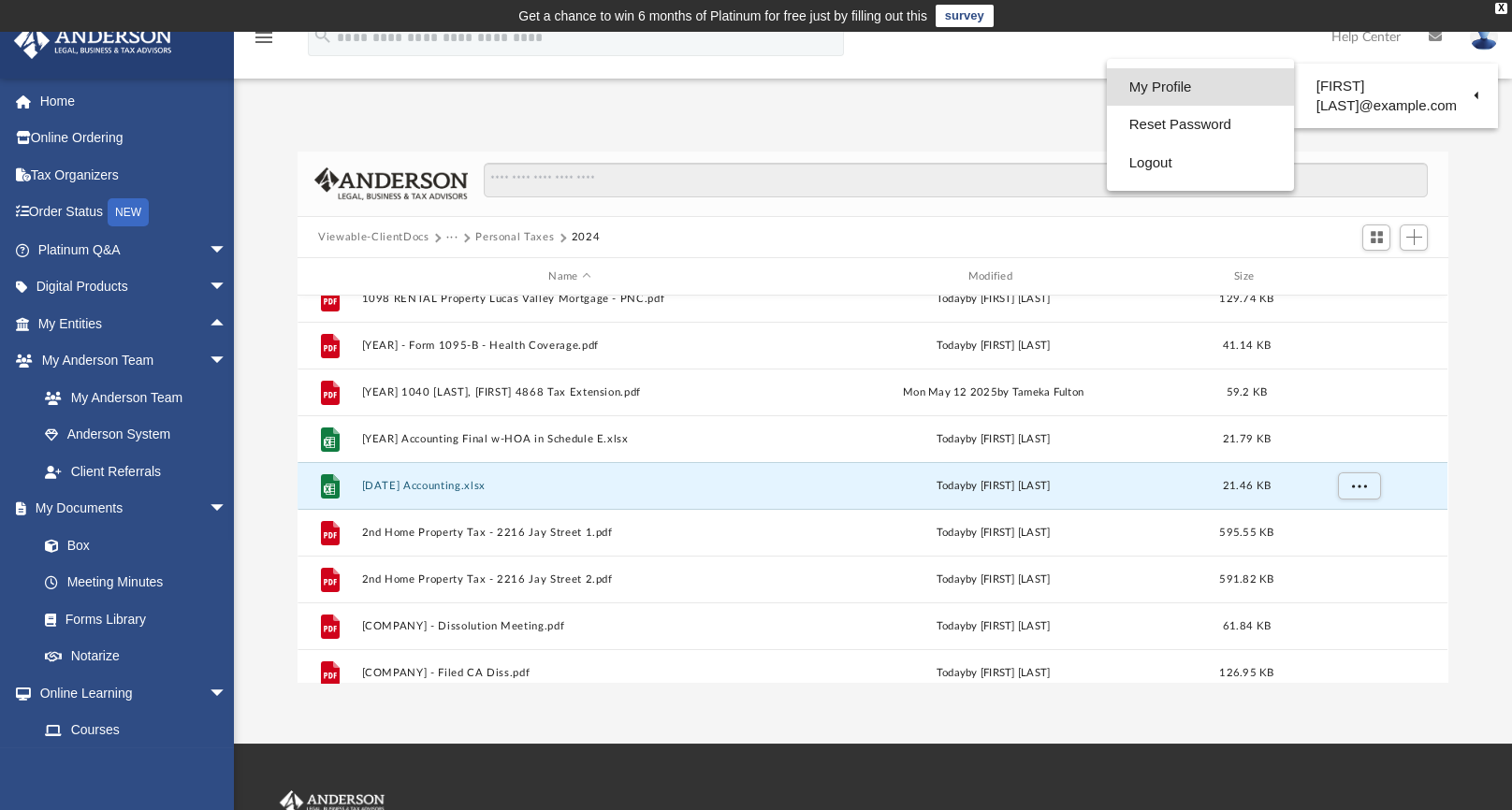 click on "My Profile" at bounding box center [1200, 87] 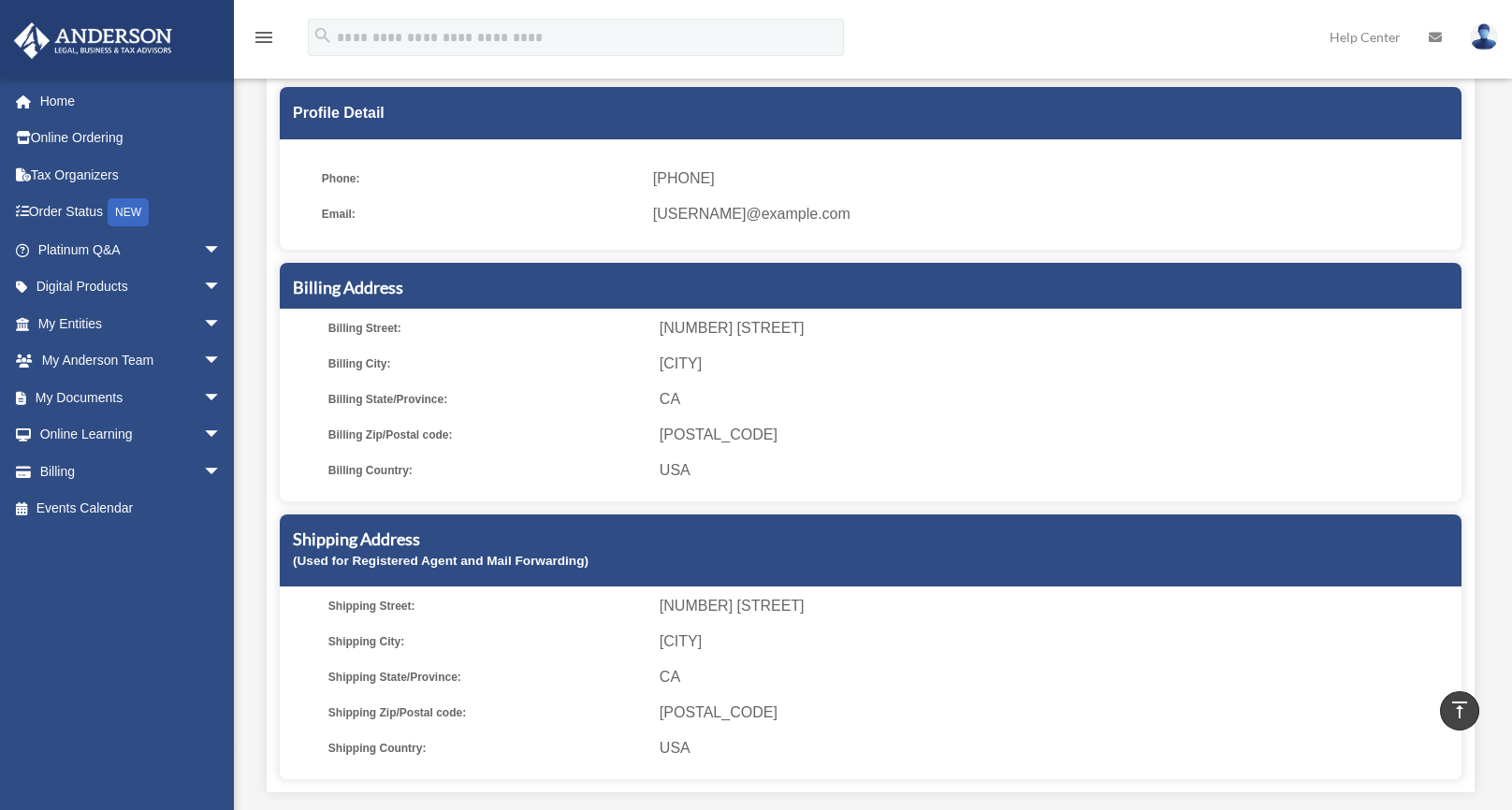 scroll, scrollTop: 104, scrollLeft: 0, axis: vertical 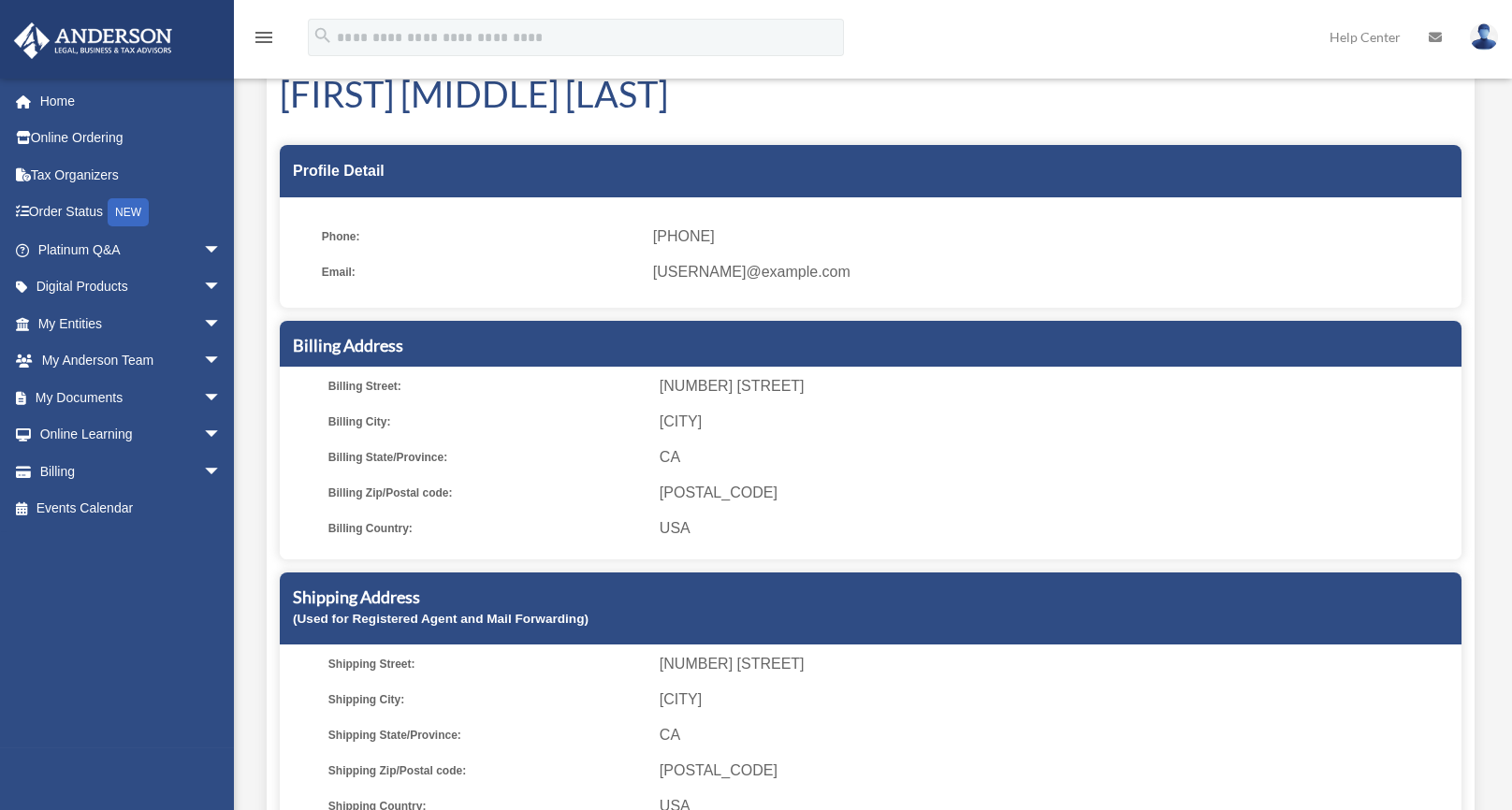 click on "3315 Dows Prairie Road" at bounding box center [1057, 386] 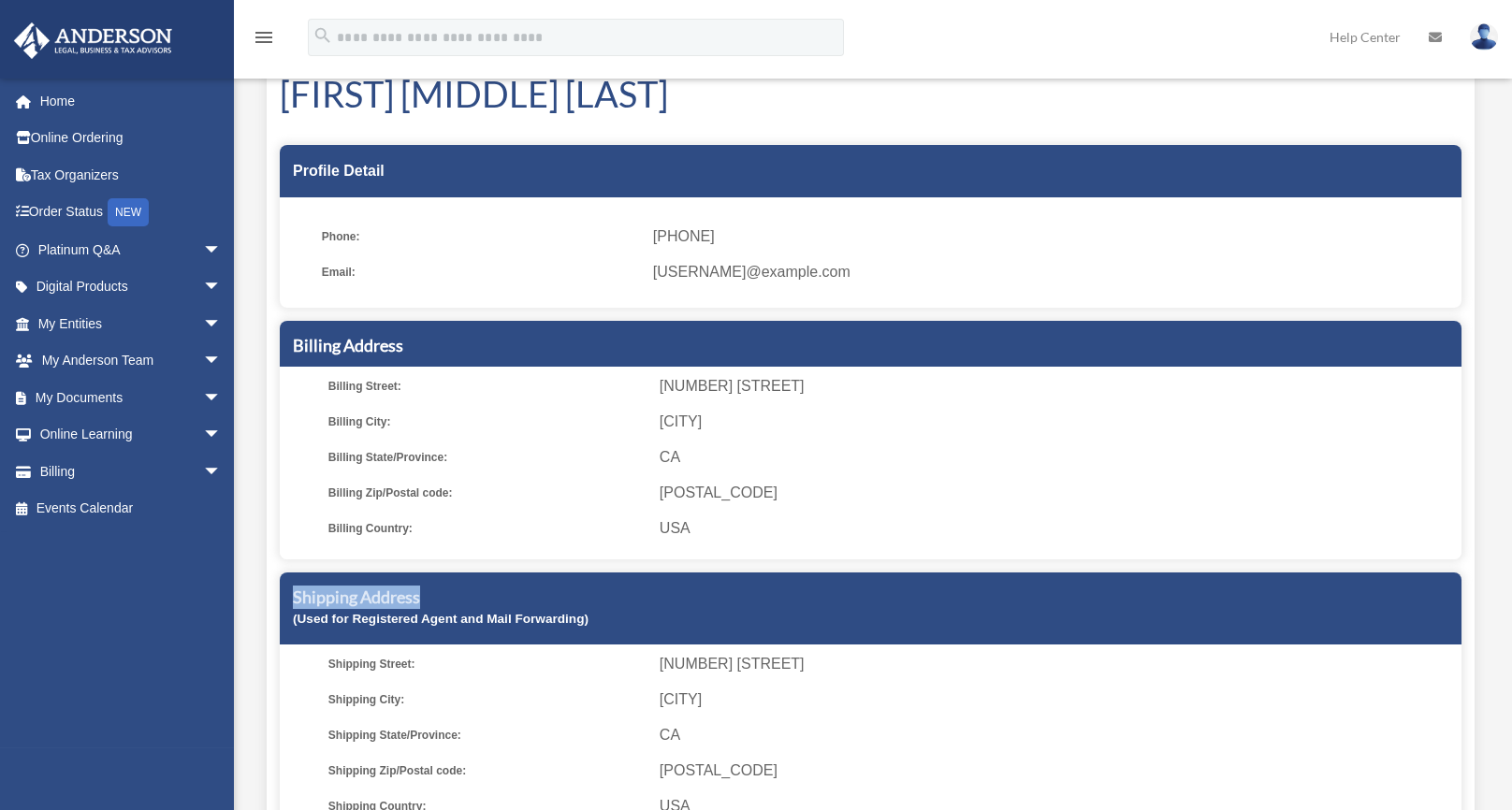 click on "USA" at bounding box center (1057, 528) 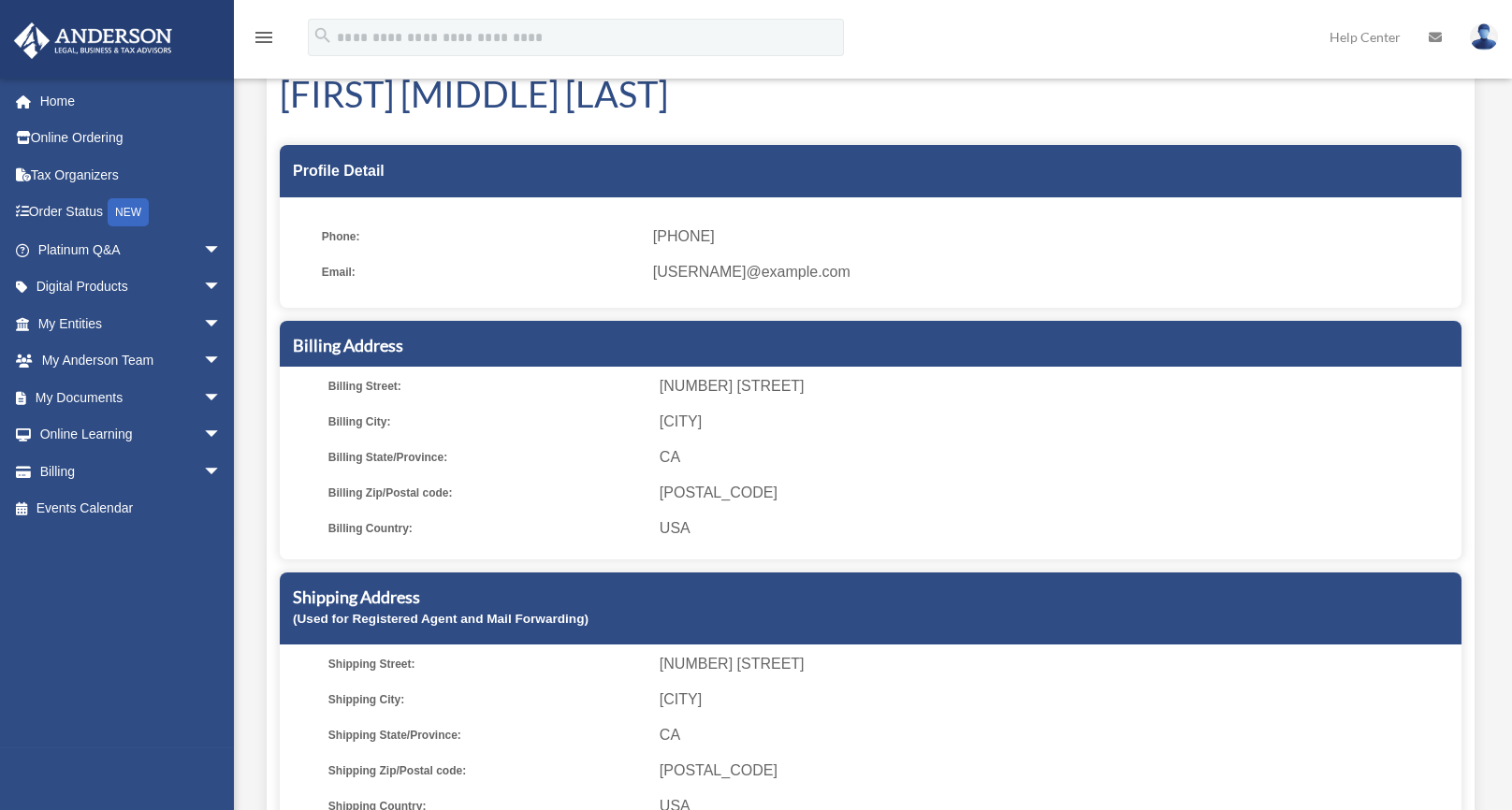 click on "McKinleyville" at bounding box center (1057, 422) 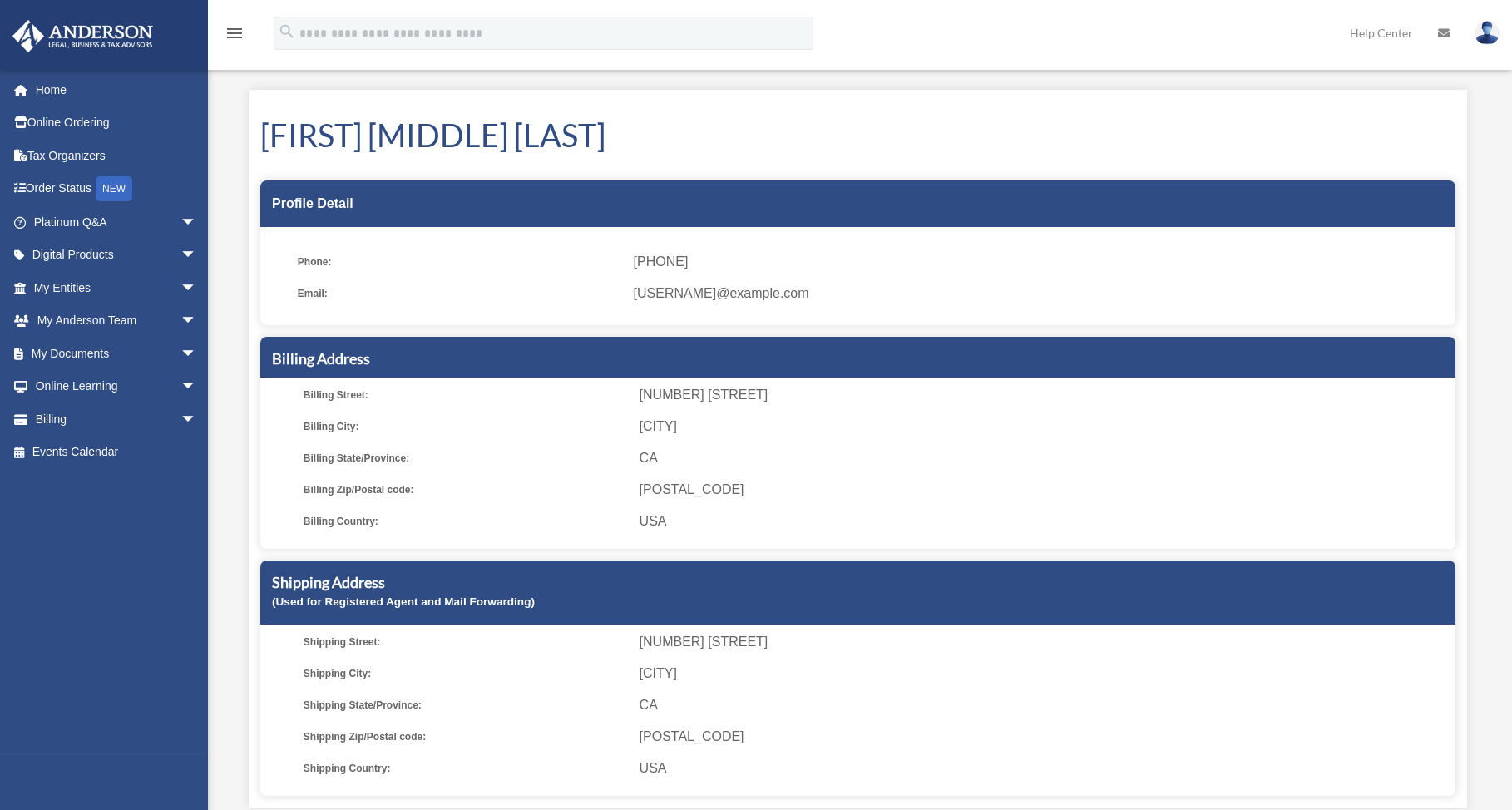 scroll, scrollTop: 104, scrollLeft: 0, axis: vertical 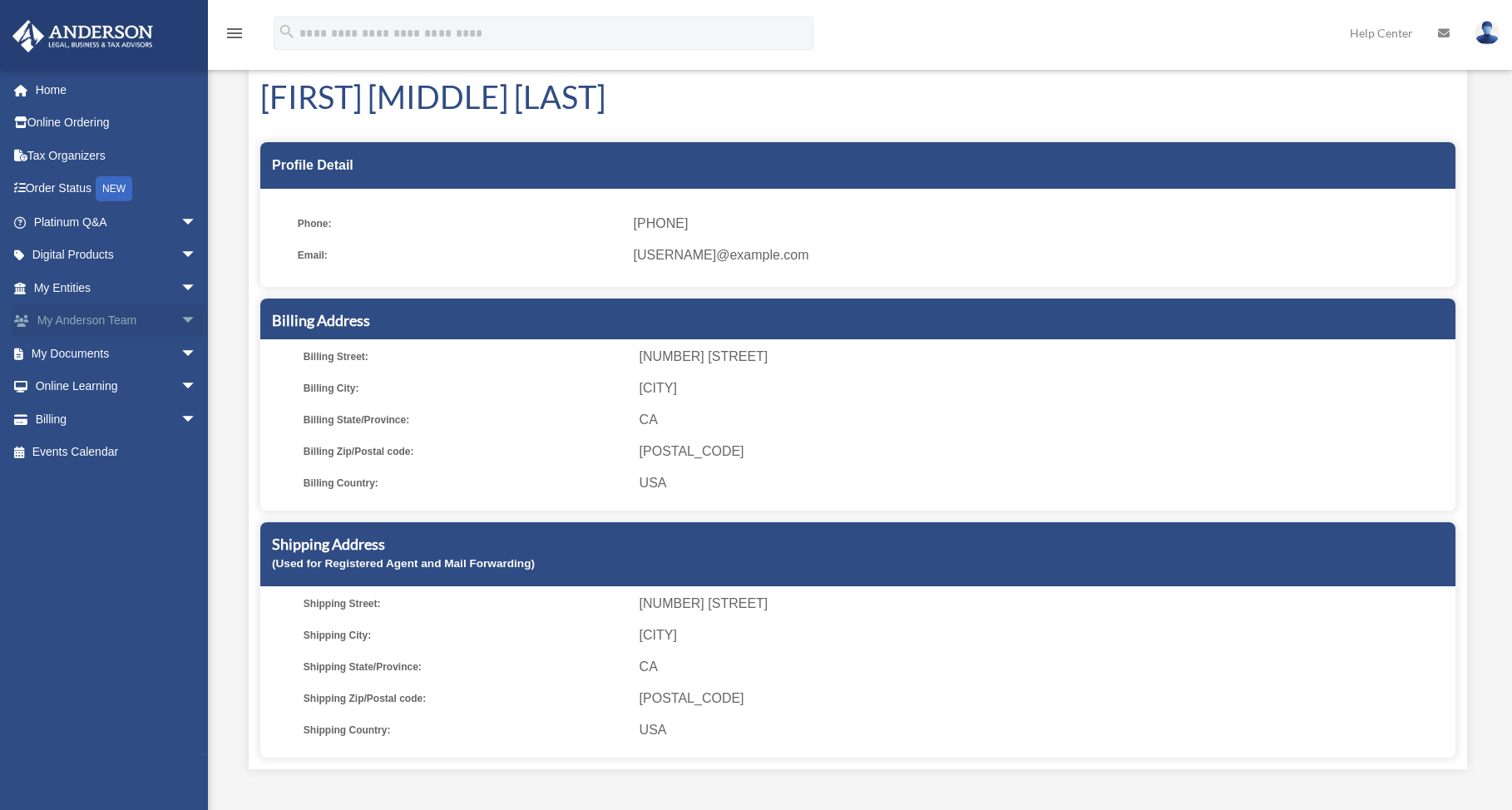 click on "My Anderson Team arrow_drop_down" at bounding box center (116, 321) 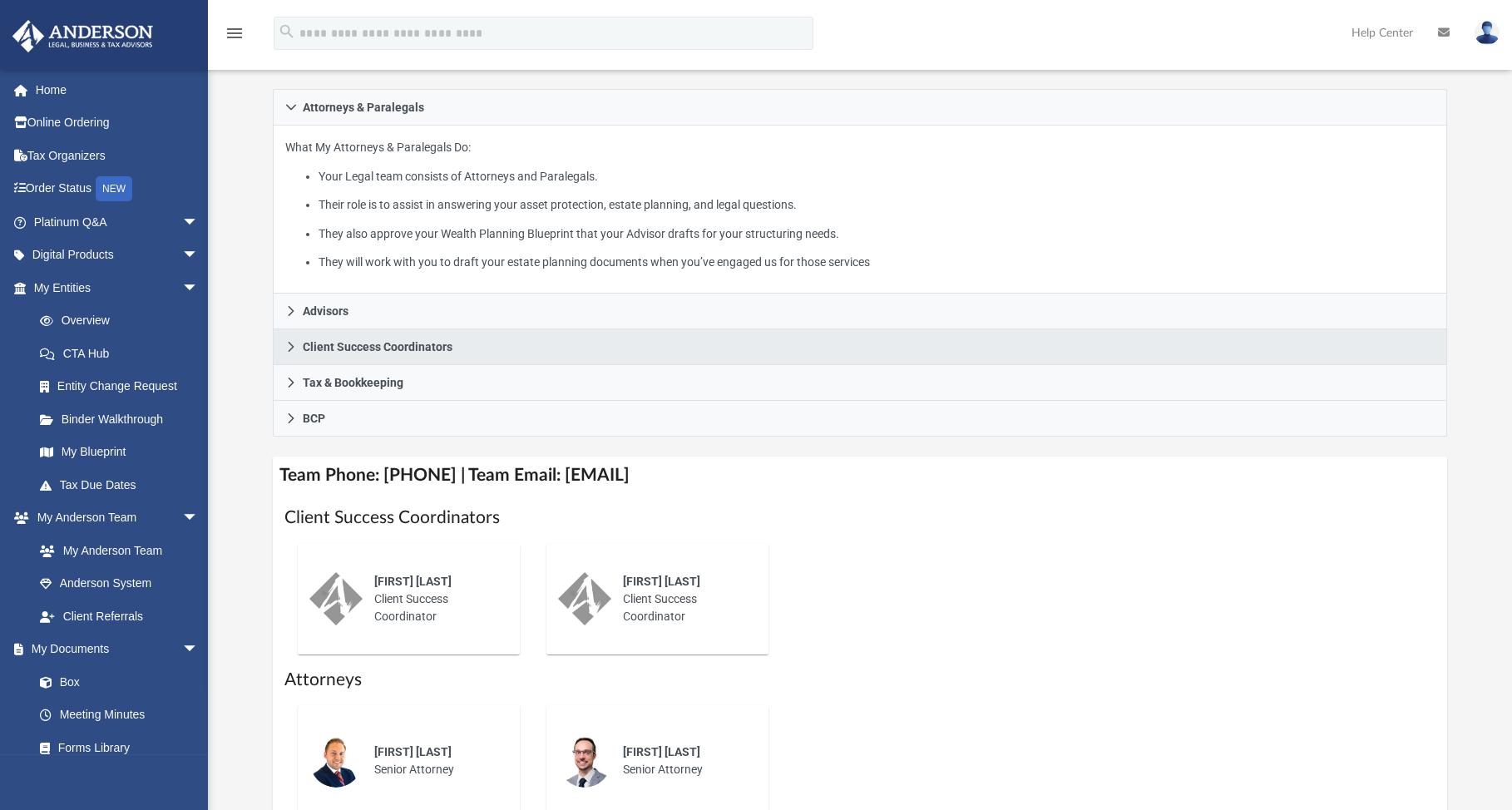 scroll, scrollTop: 312, scrollLeft: 0, axis: vertical 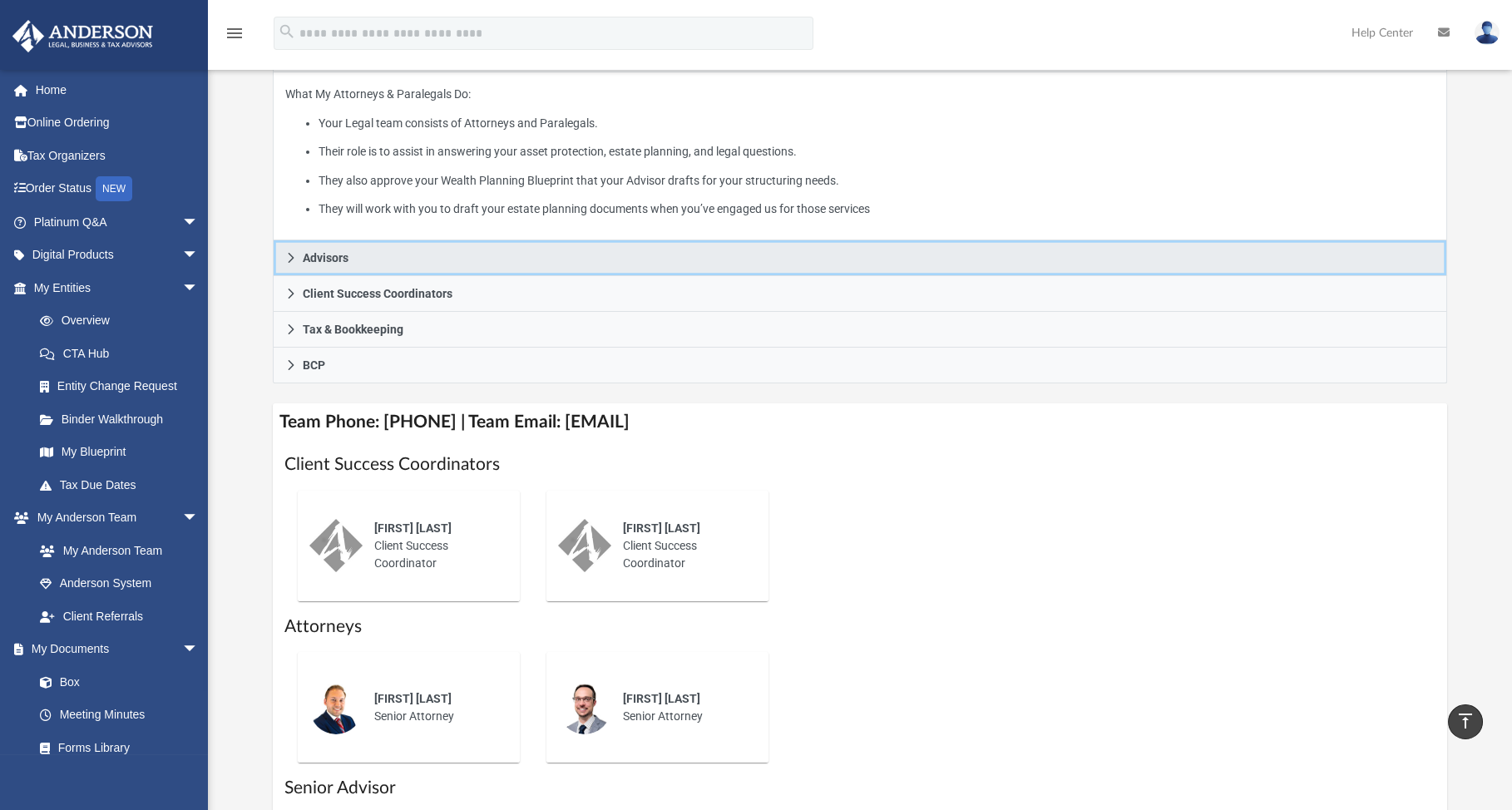 click on "Advisors" at bounding box center [859, 258] 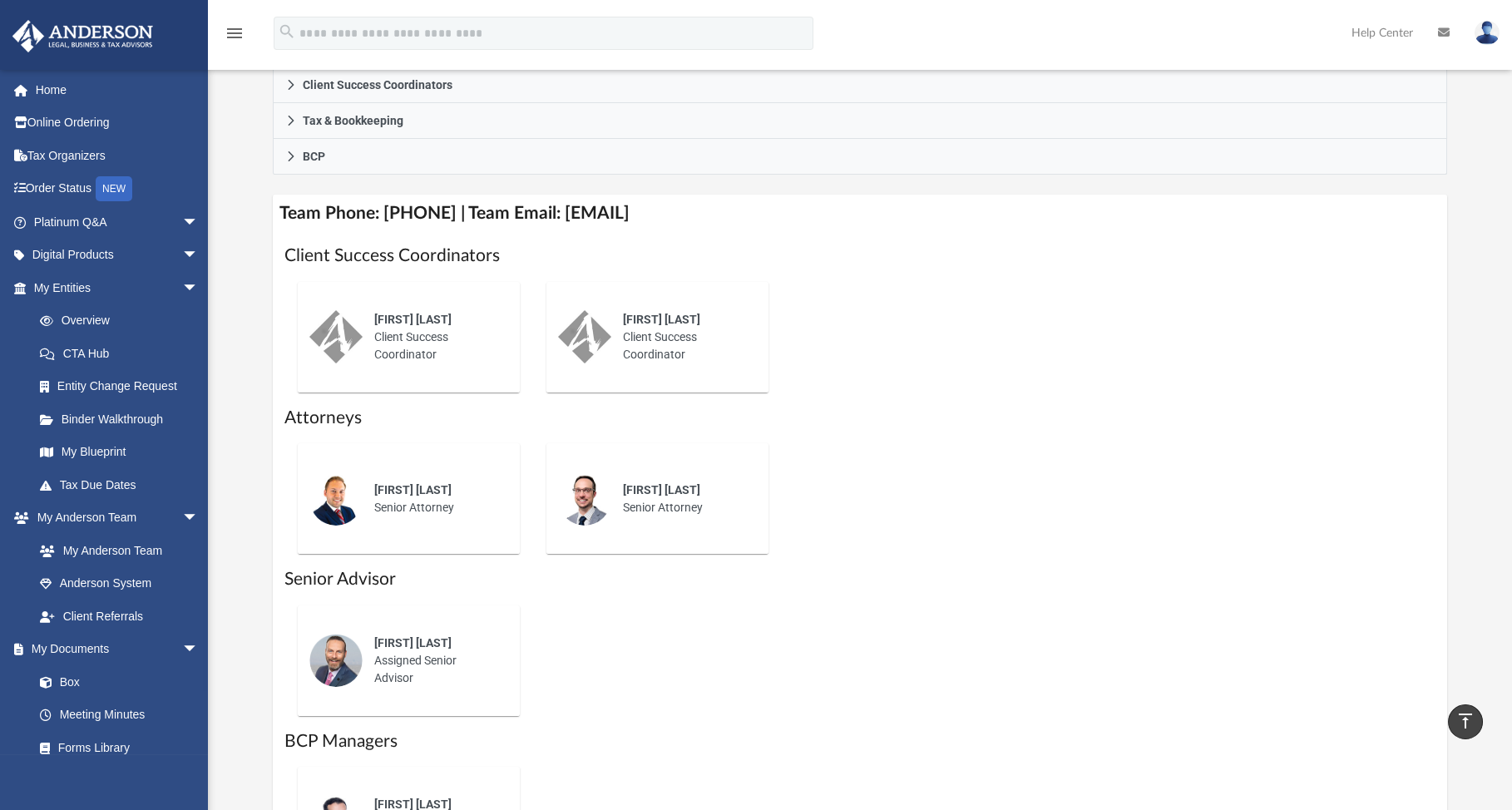 scroll, scrollTop: 520, scrollLeft: 0, axis: vertical 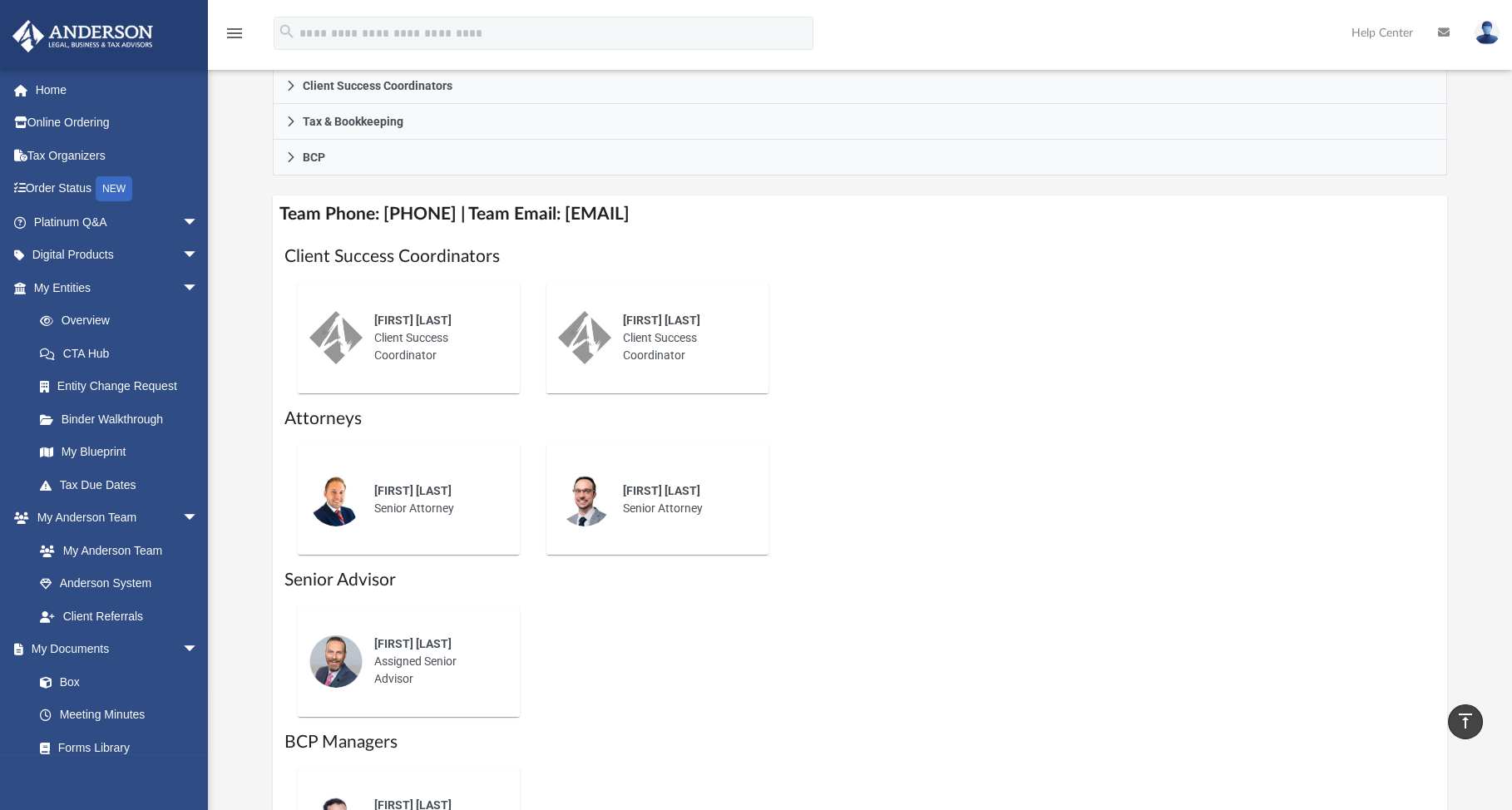 click at bounding box center (336, 338) 